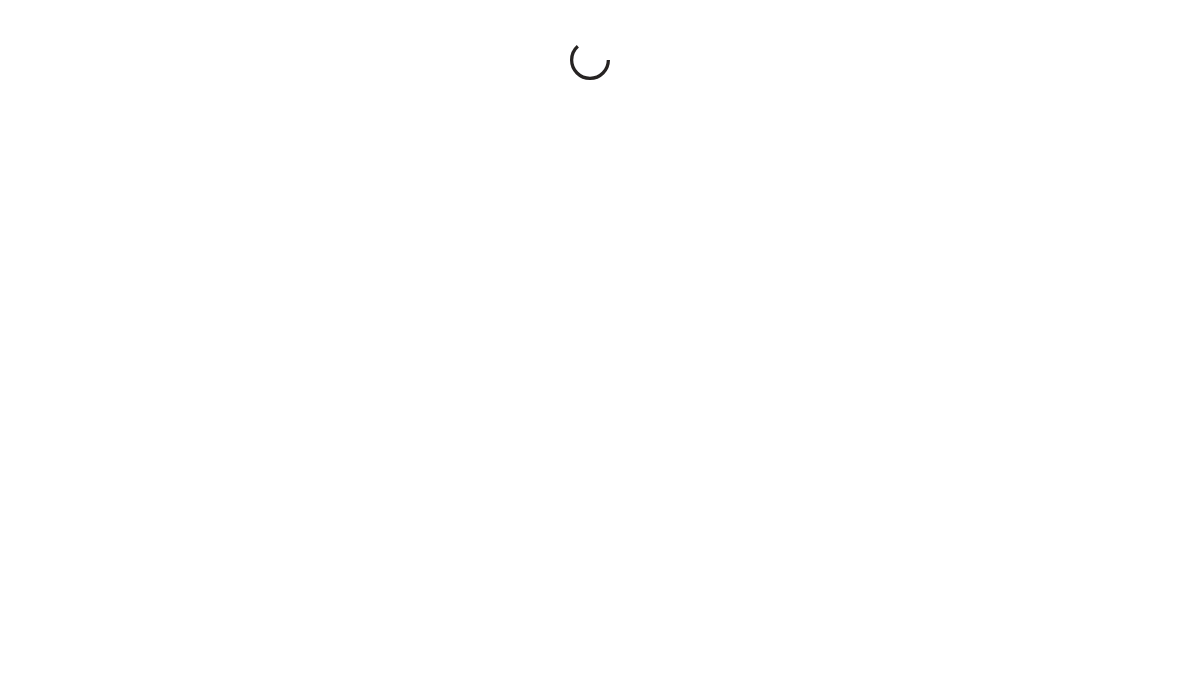 scroll, scrollTop: 0, scrollLeft: 0, axis: both 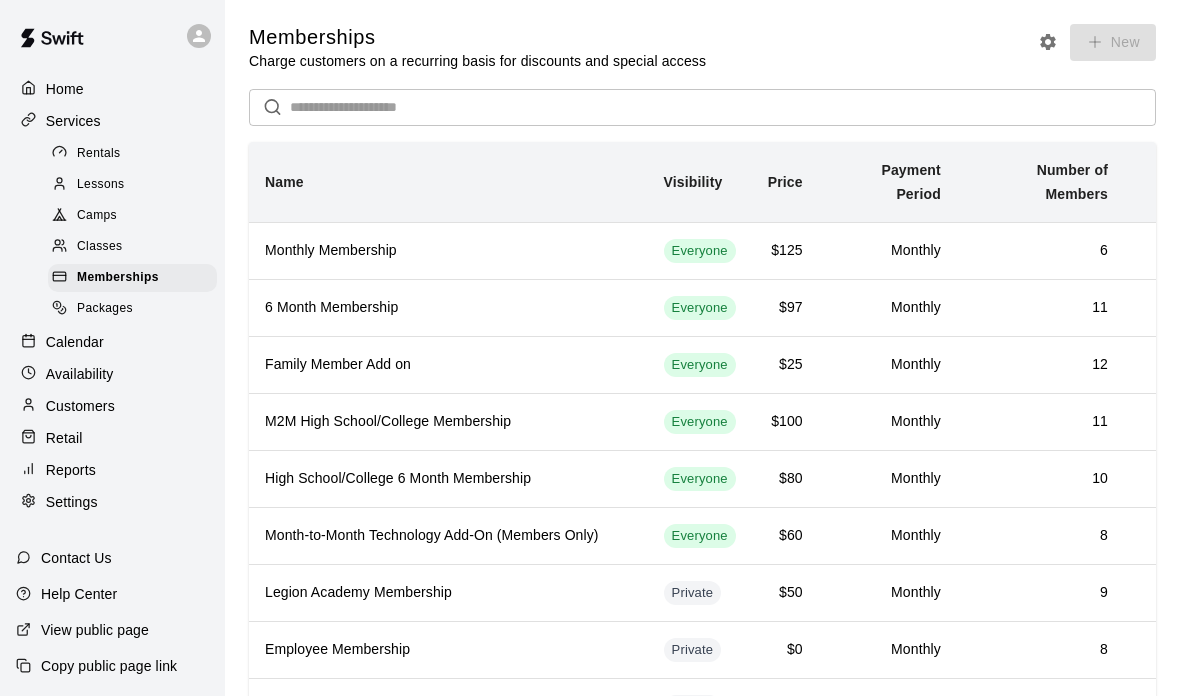 click on "Calendar" at bounding box center (112, 342) 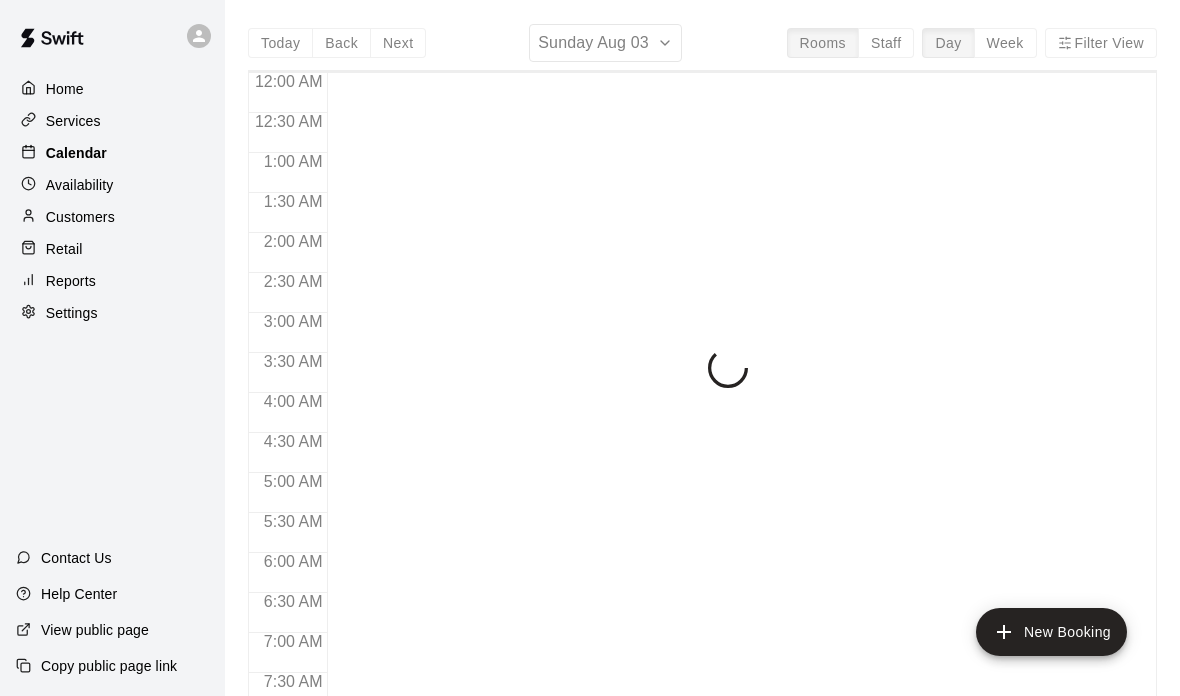 scroll, scrollTop: 743, scrollLeft: 0, axis: vertical 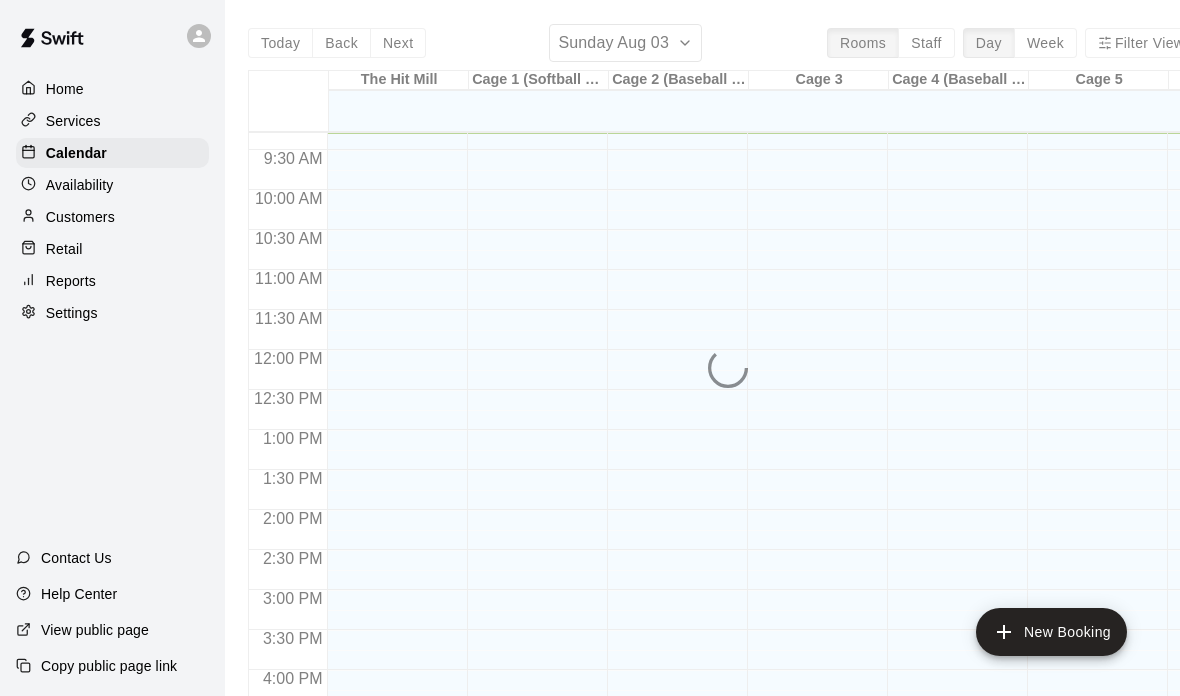 click on "Customers" at bounding box center [80, 217] 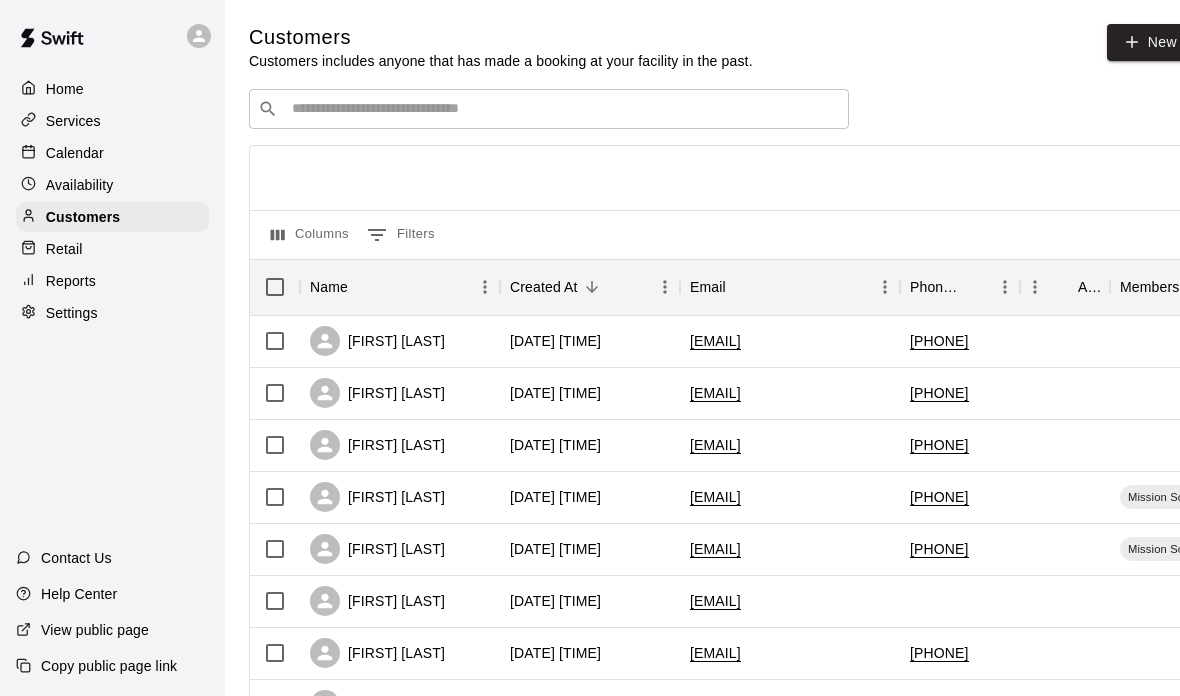 click at bounding box center (563, 109) 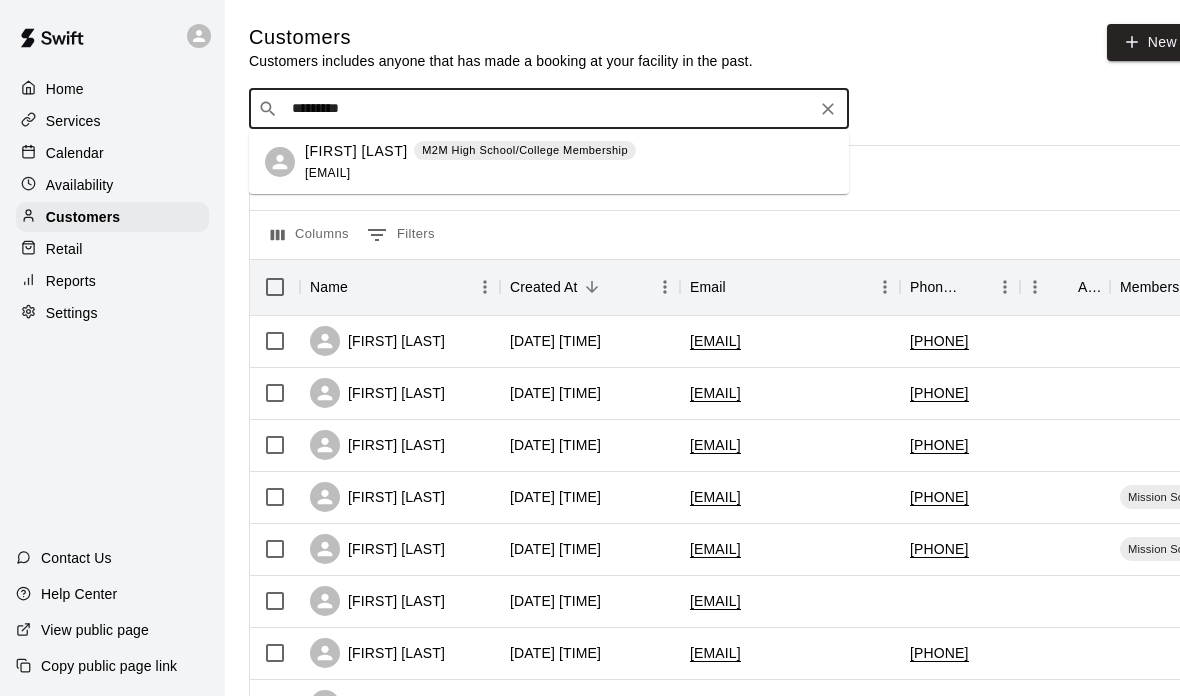 type on "**********" 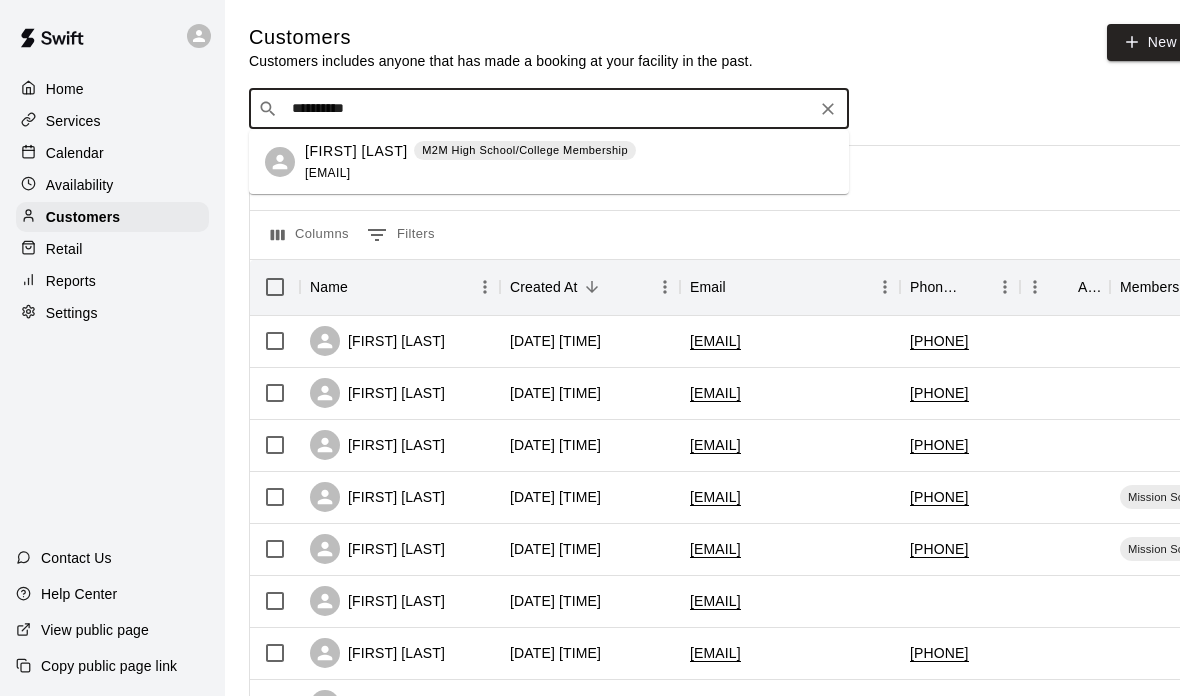 click on "[EMAIL]" at bounding box center [327, 173] 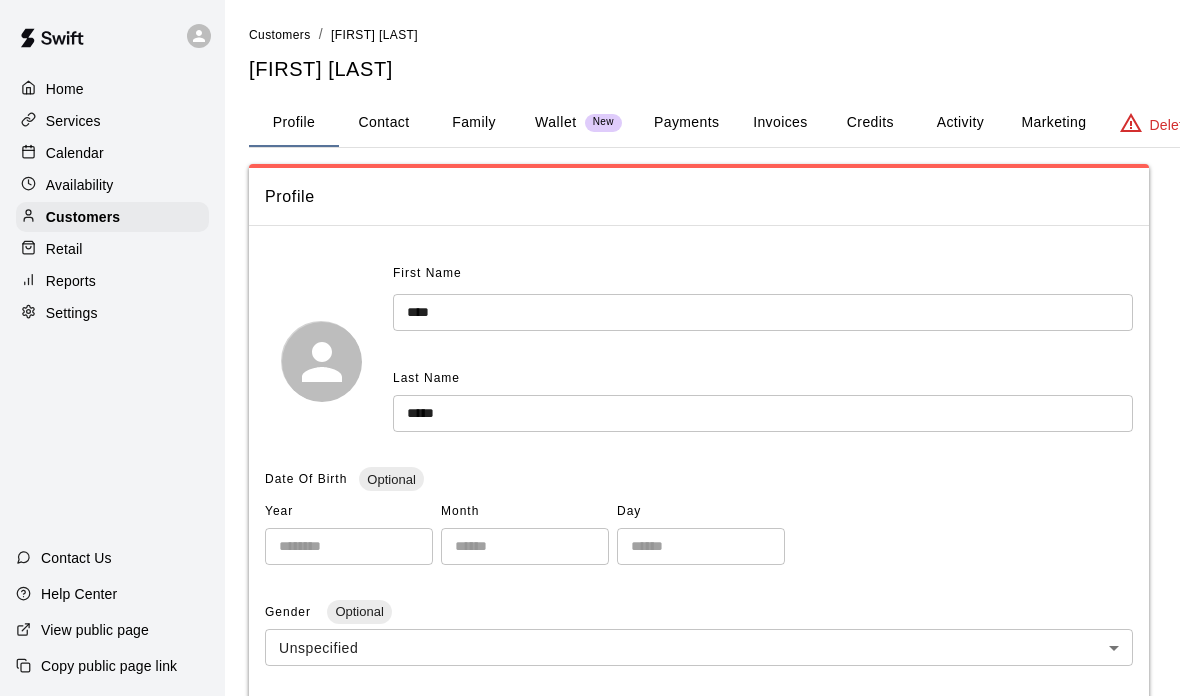 click on "Credits" at bounding box center [870, 123] 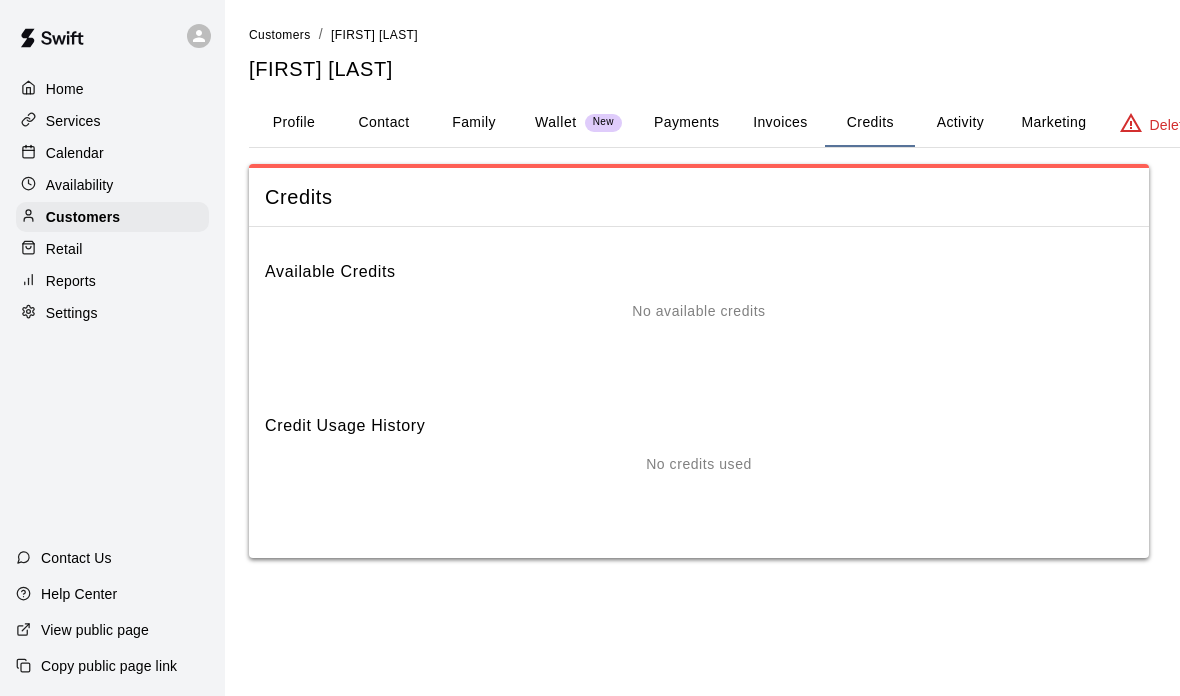 click on "Invoices" at bounding box center (780, 123) 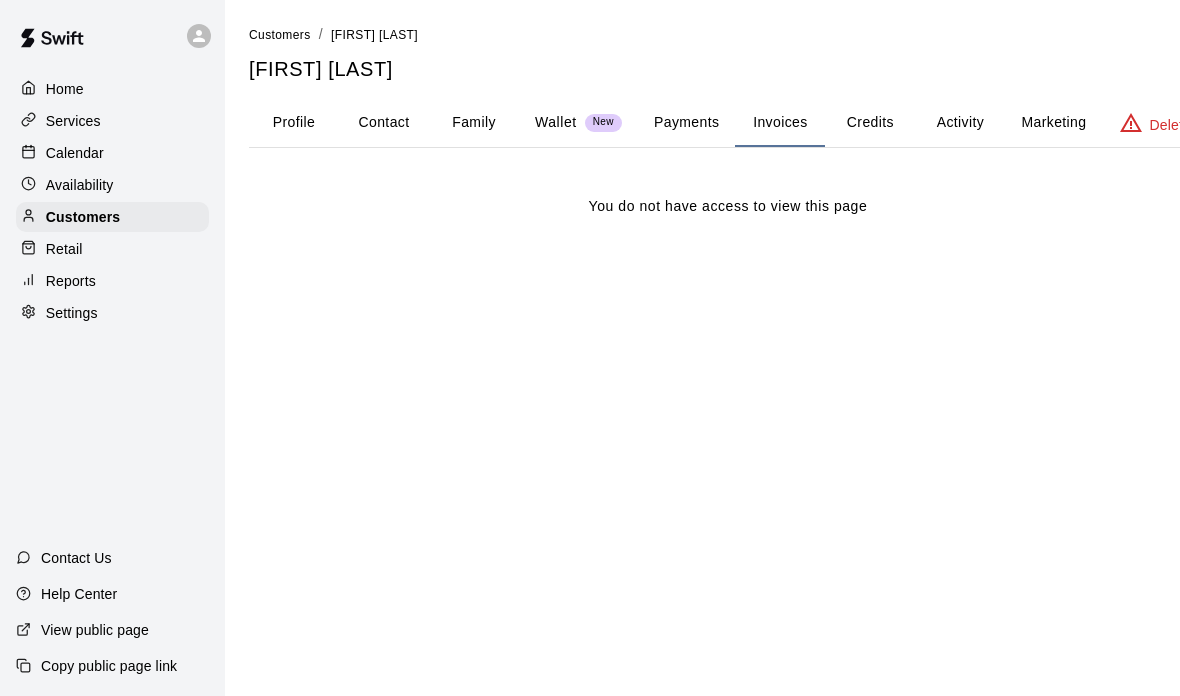 click on "Activity" at bounding box center (960, 123) 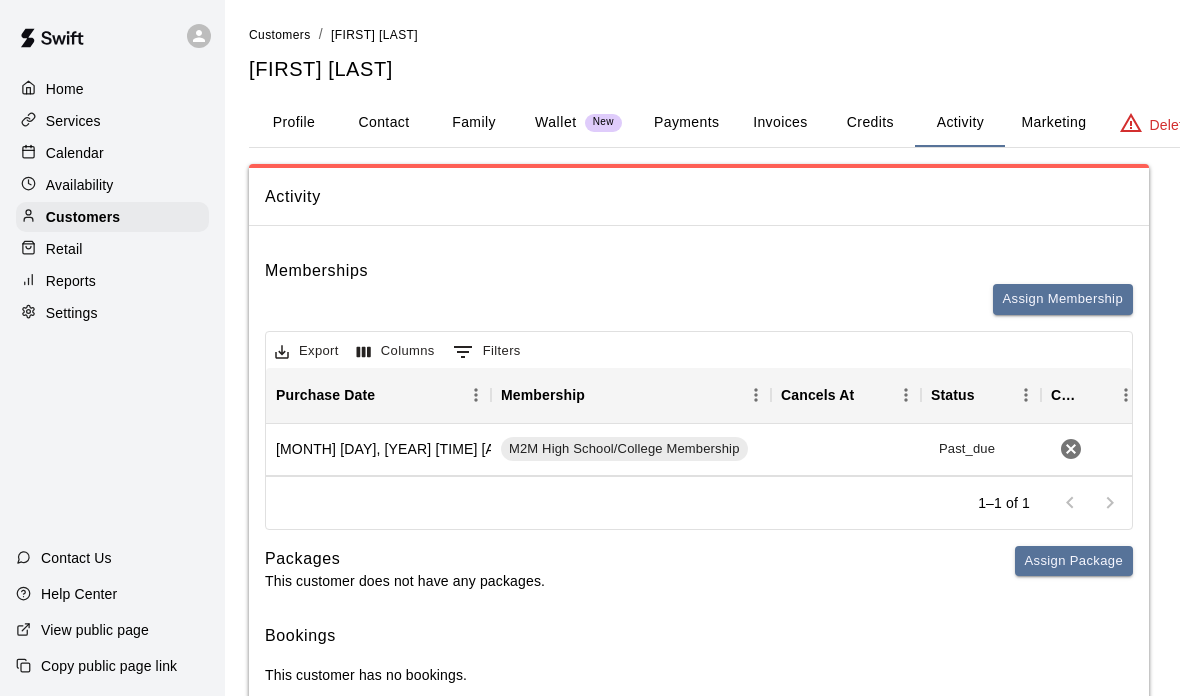 click on "Marketing" at bounding box center [1053, 123] 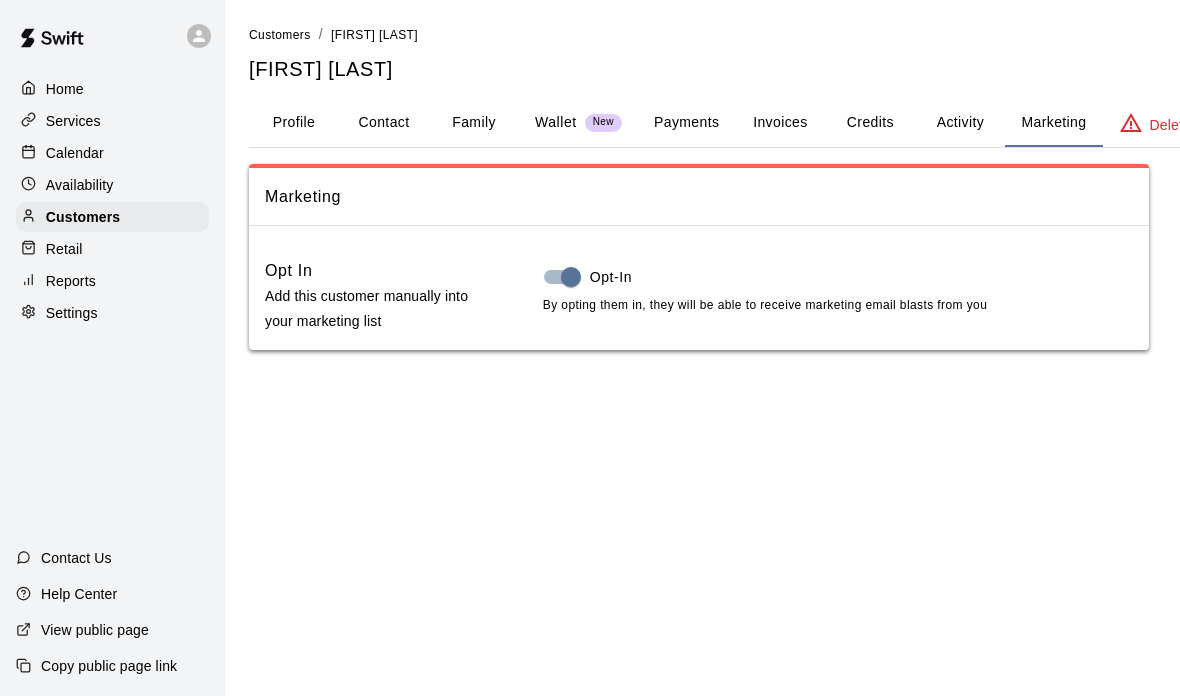 click on "Activity" at bounding box center [960, 123] 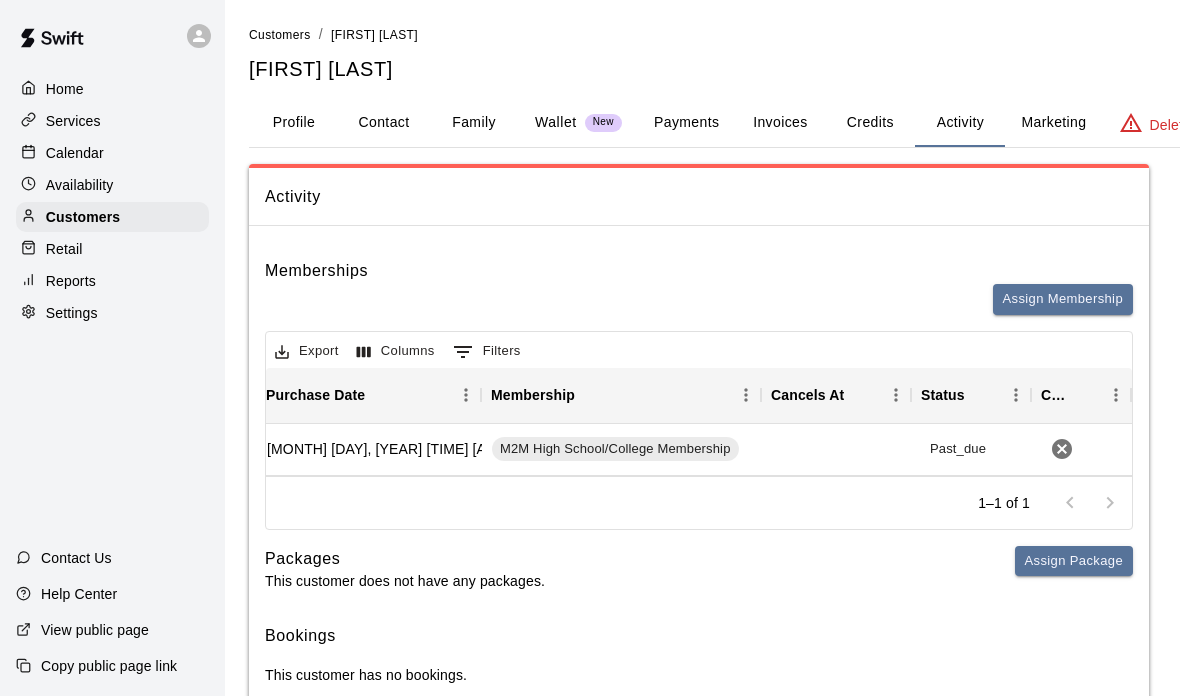 scroll, scrollTop: 0, scrollLeft: 9, axis: horizontal 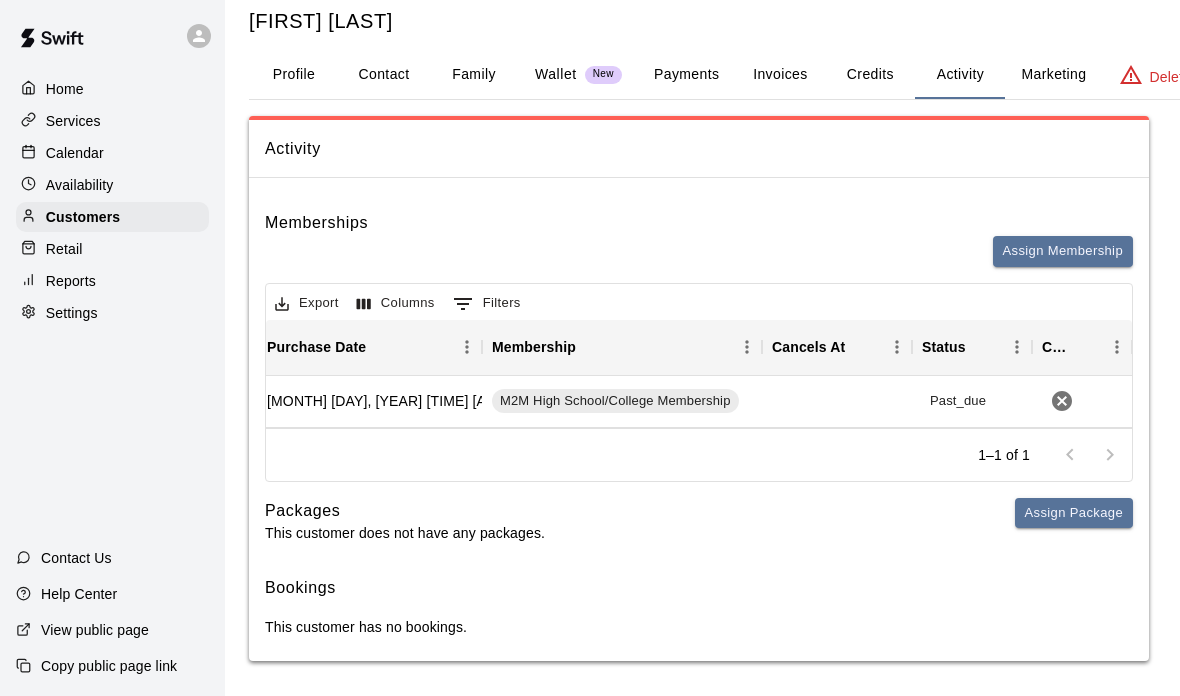 click on "Payments" at bounding box center (686, 75) 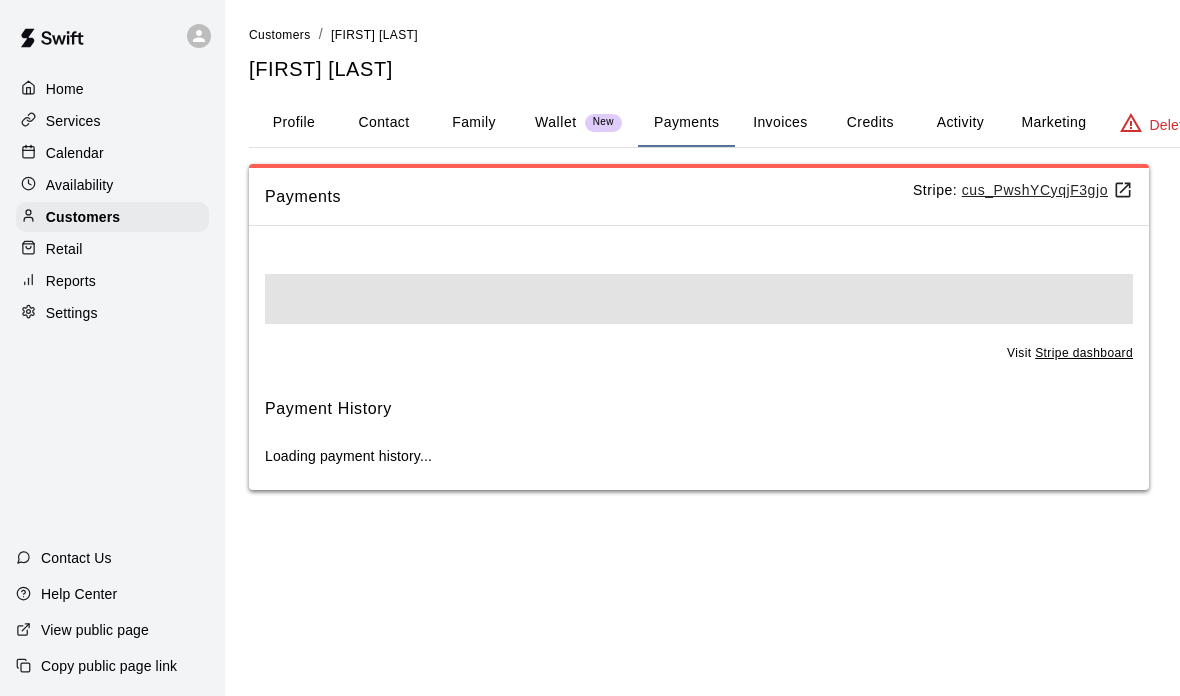 scroll, scrollTop: 0, scrollLeft: 0, axis: both 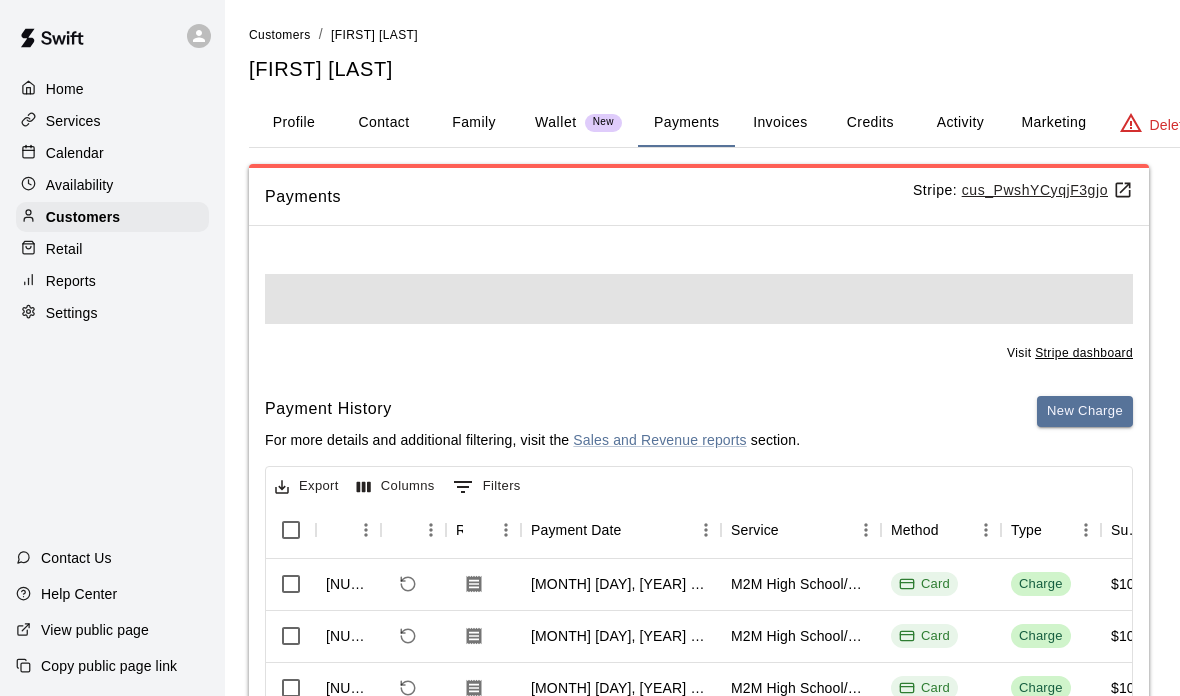 click on "Invoices" at bounding box center [780, 123] 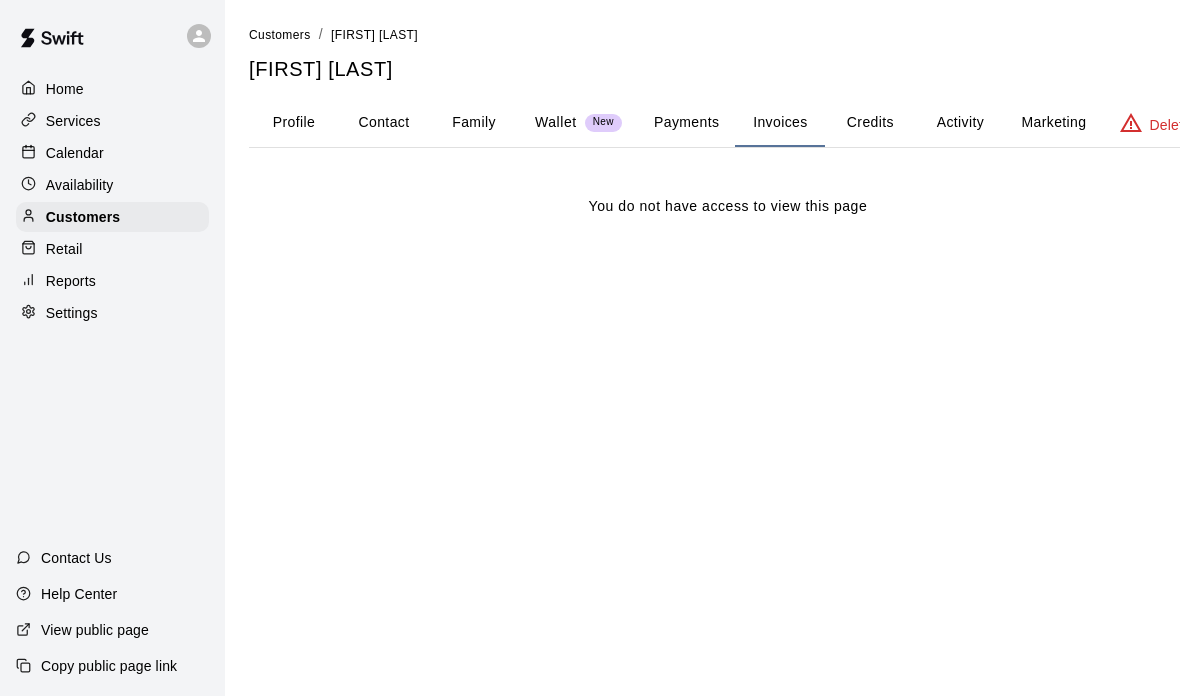 click on "Payments" at bounding box center (686, 123) 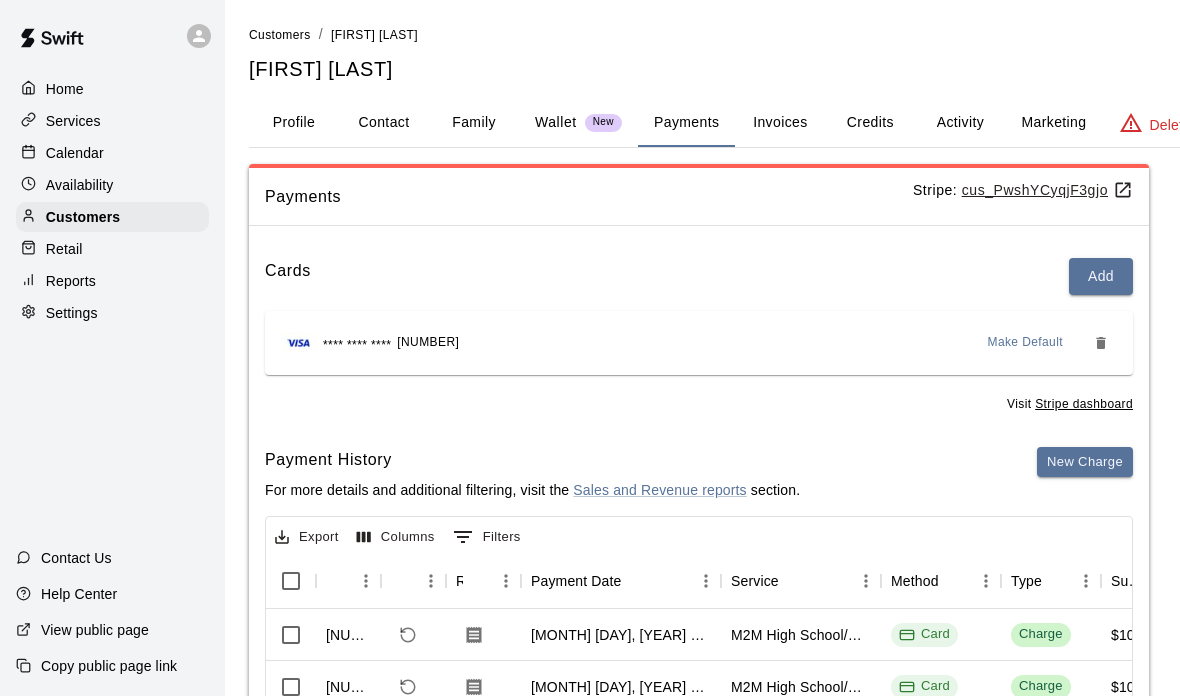 click on "Credits" at bounding box center [870, 123] 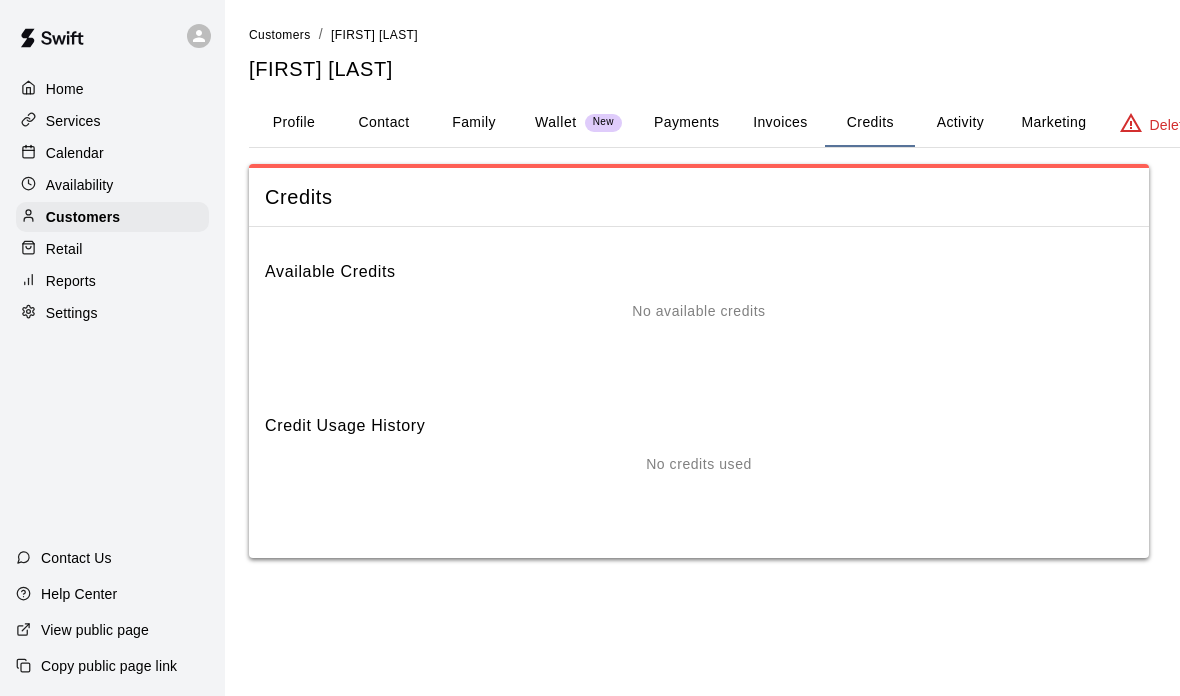 click on "Activity" at bounding box center (960, 123) 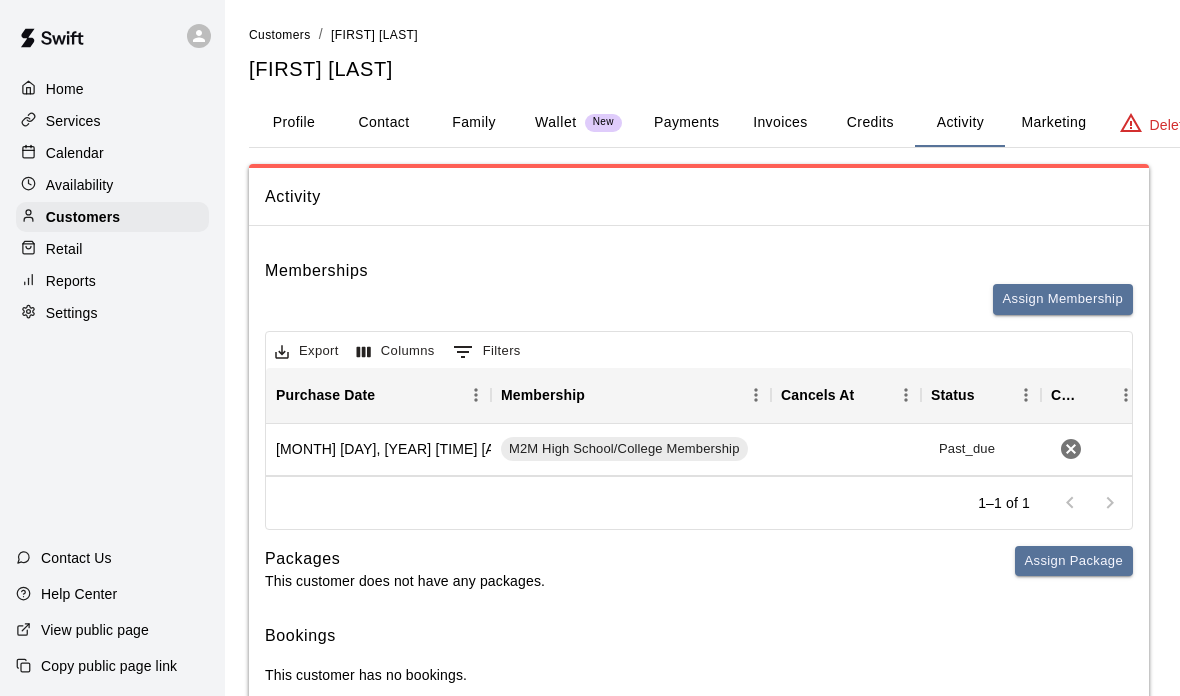 click on "Marketing" at bounding box center (1053, 123) 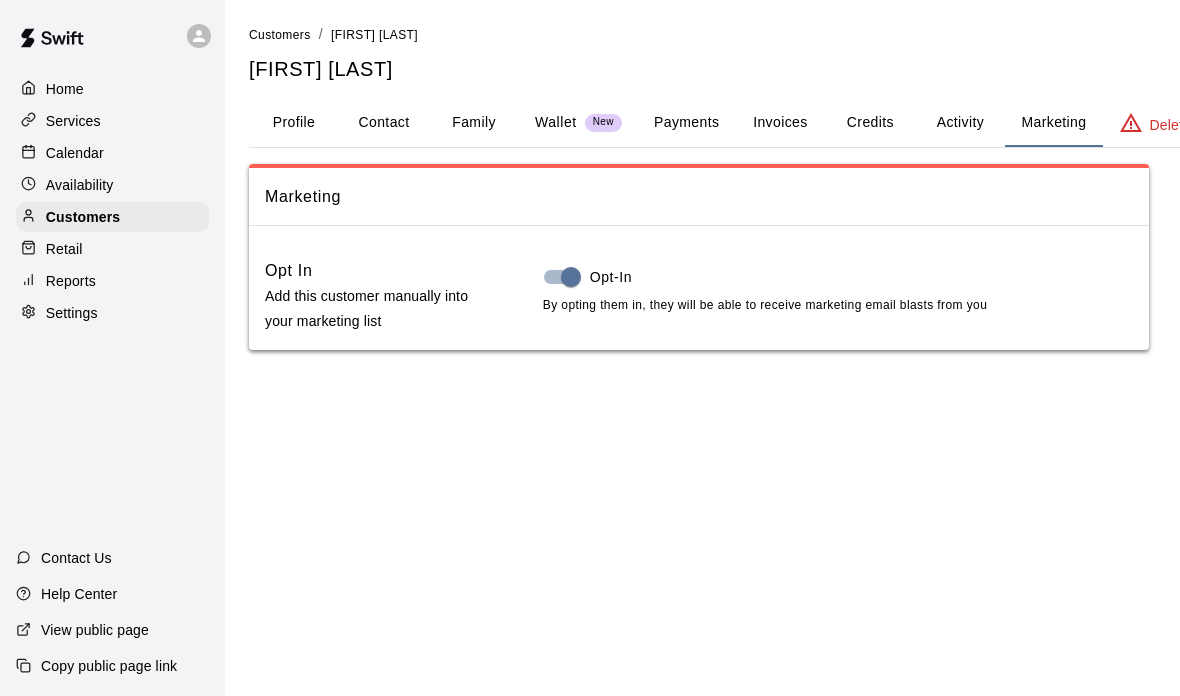 click on "Customers / [FIRST] [LAST] [FIRST] [LAST] Profile Contact Family Wallet New Payments Invoices Credits Activity Marketing Delete Marketing Opt In Add this customer manually into your marketing list Opt-In By opting them in, they will be able to receive marketing email blasts from you" at bounding box center [728, 187] 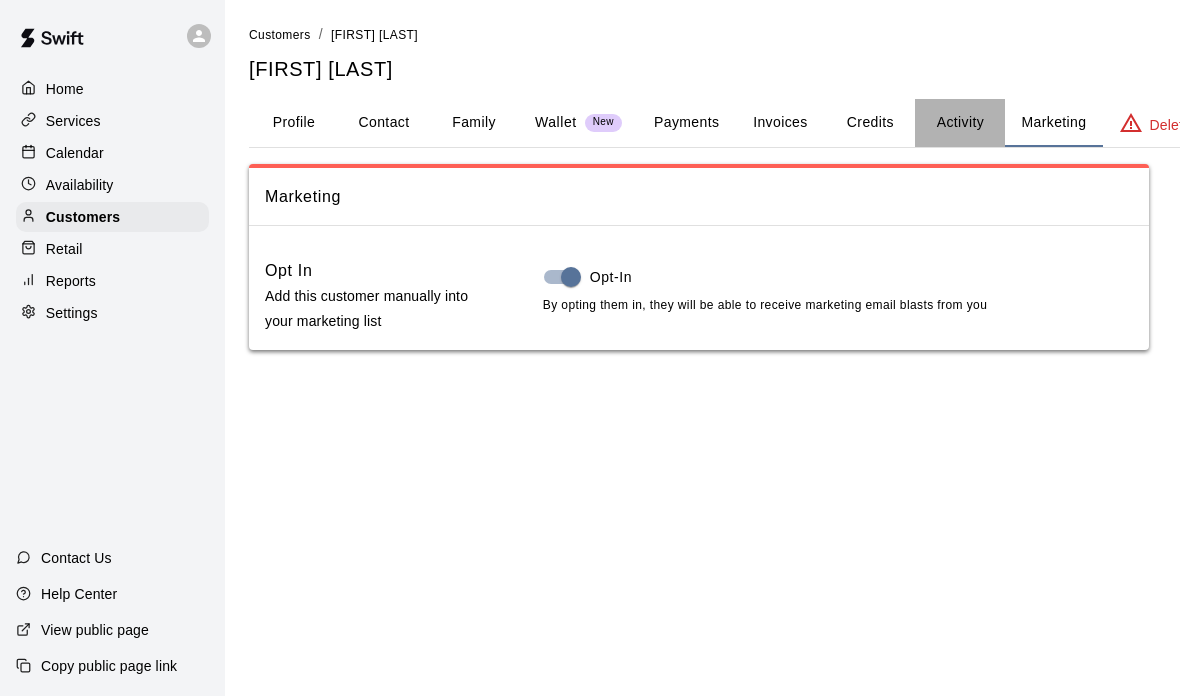 click on "Activity" at bounding box center [960, 123] 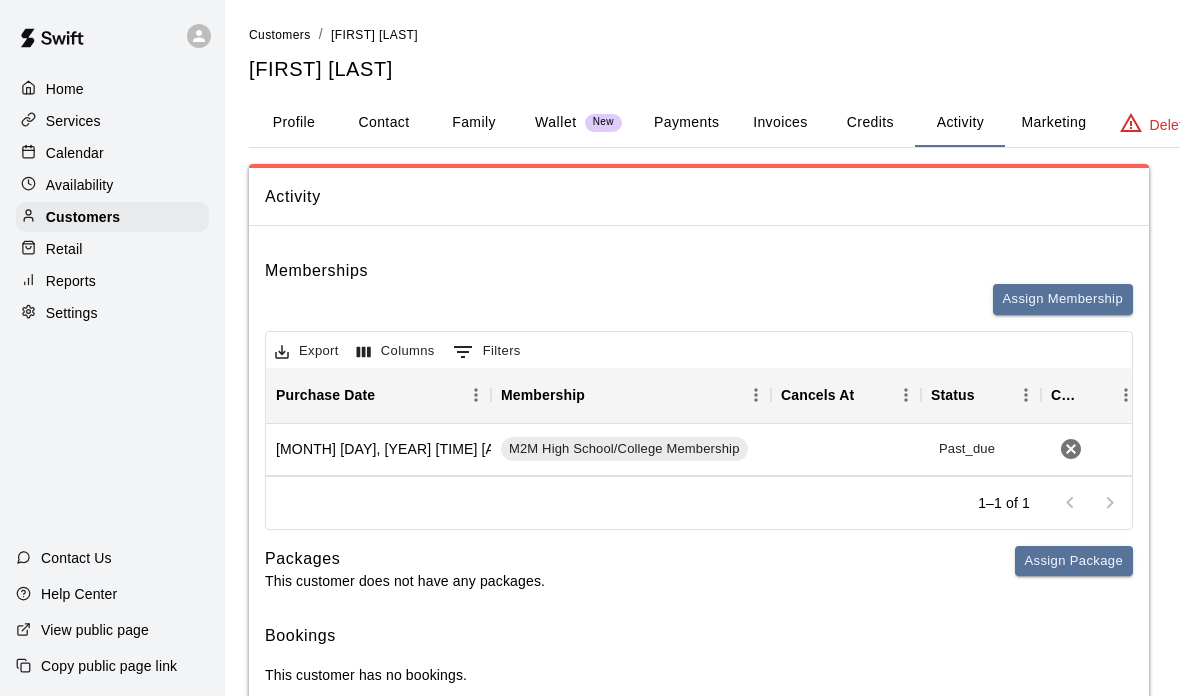 click on "Profile" at bounding box center [294, 123] 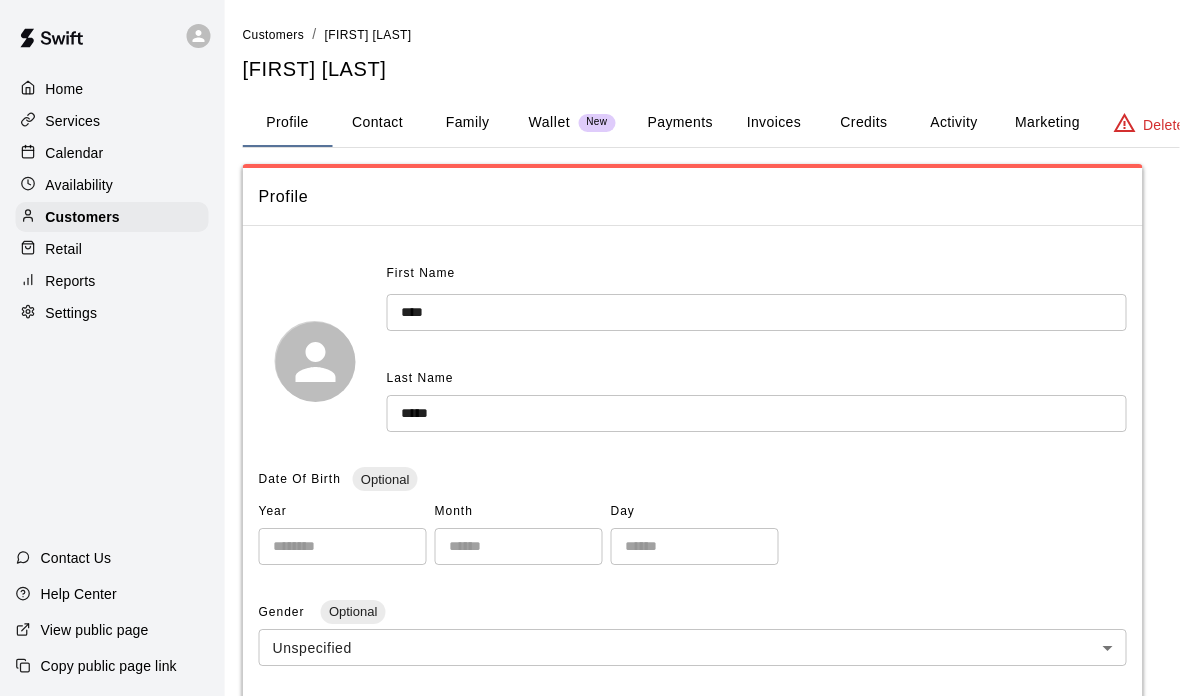 scroll, scrollTop: 0, scrollLeft: 51, axis: horizontal 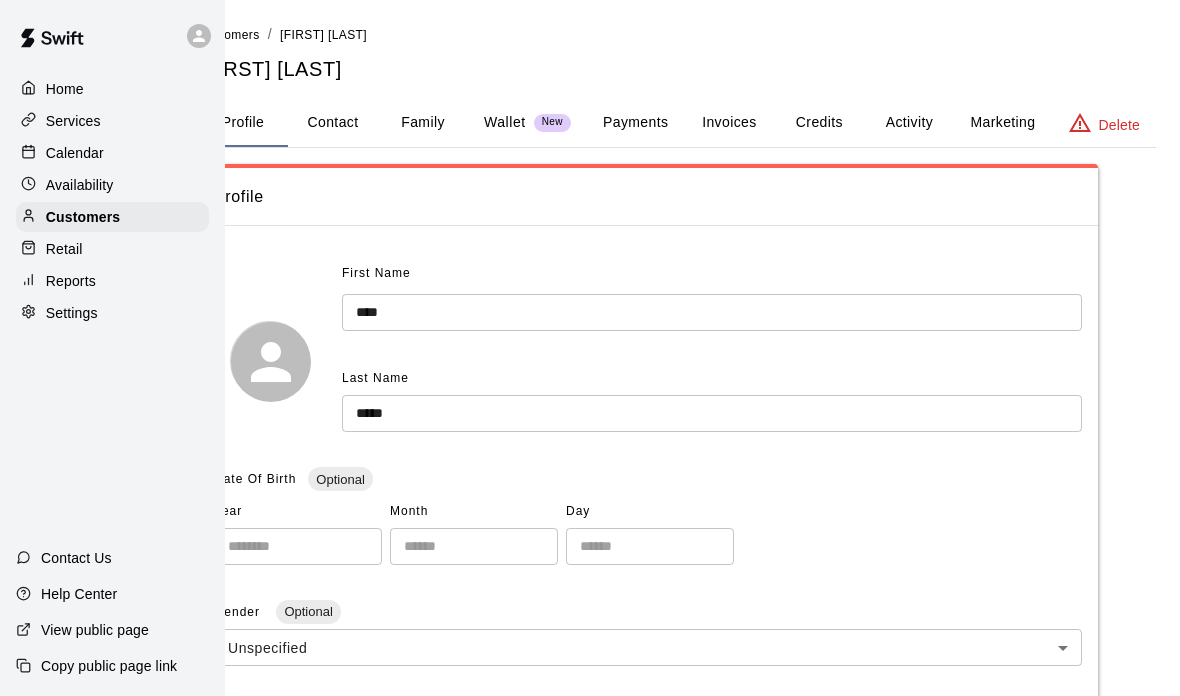 click on "Invoices" at bounding box center (729, 123) 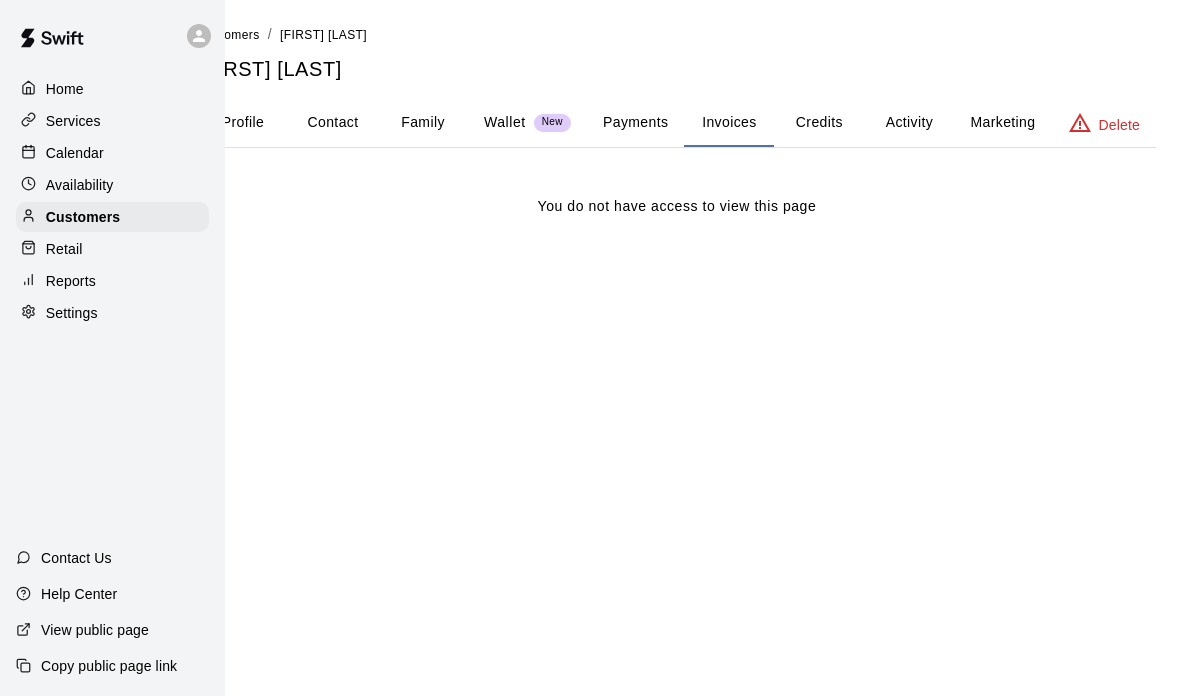 click on "Payments" at bounding box center (635, 123) 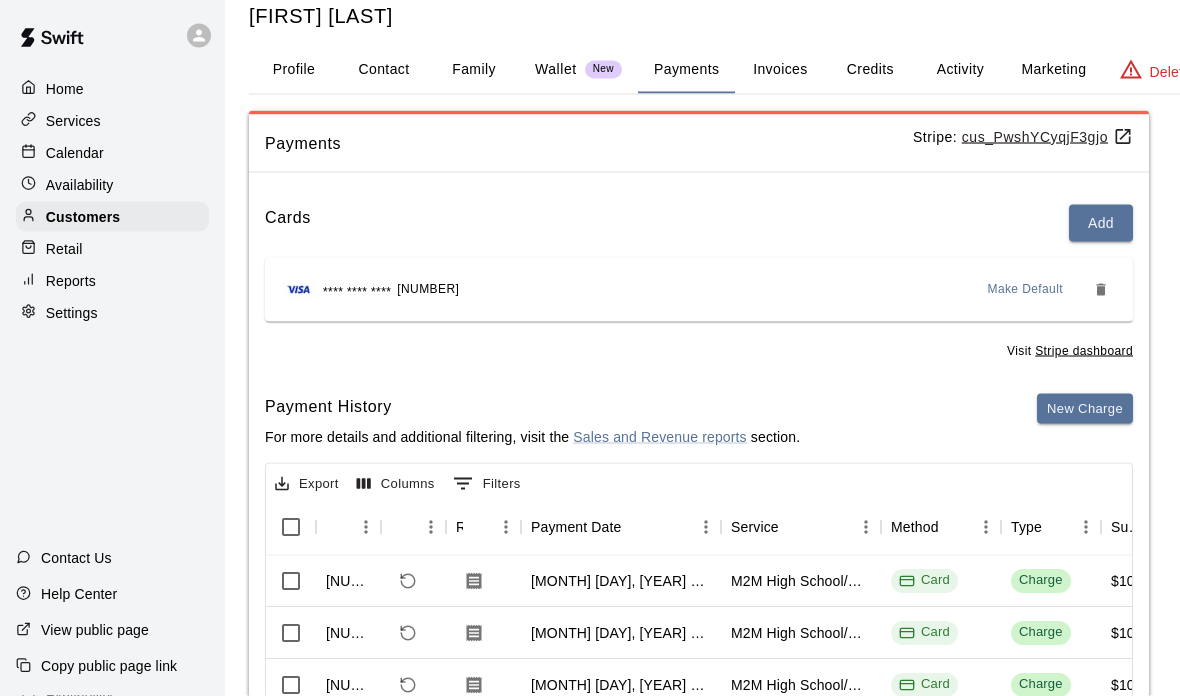 scroll, scrollTop: 0, scrollLeft: 0, axis: both 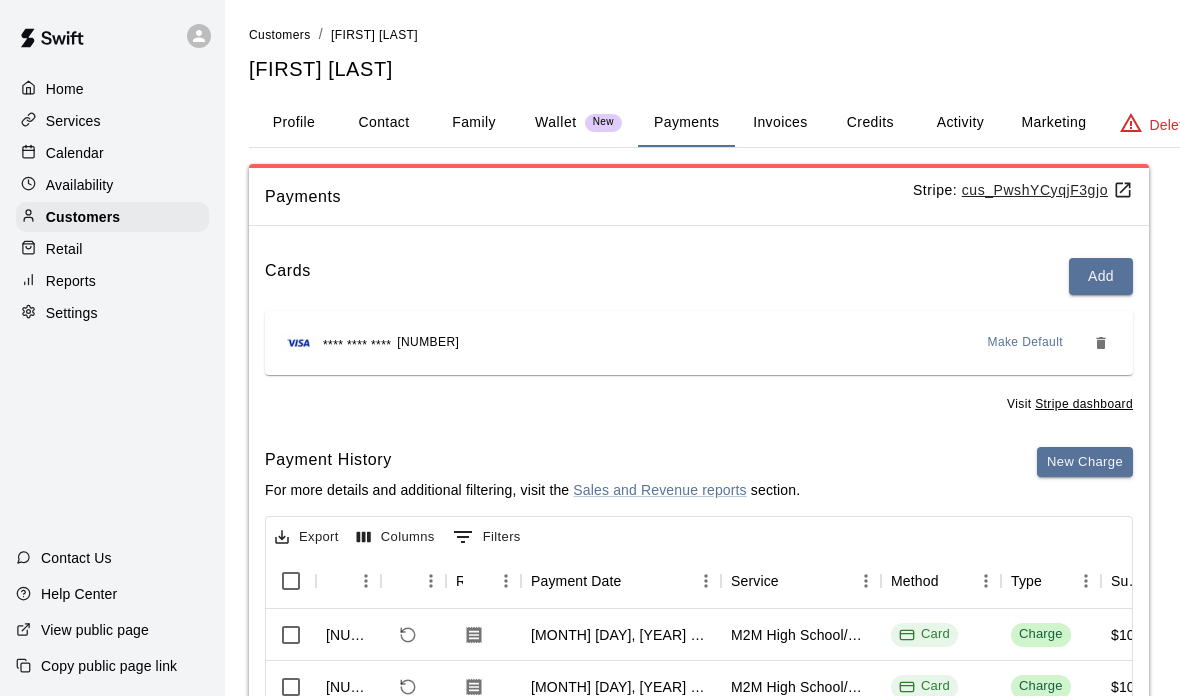 click on "Activity" at bounding box center (960, 123) 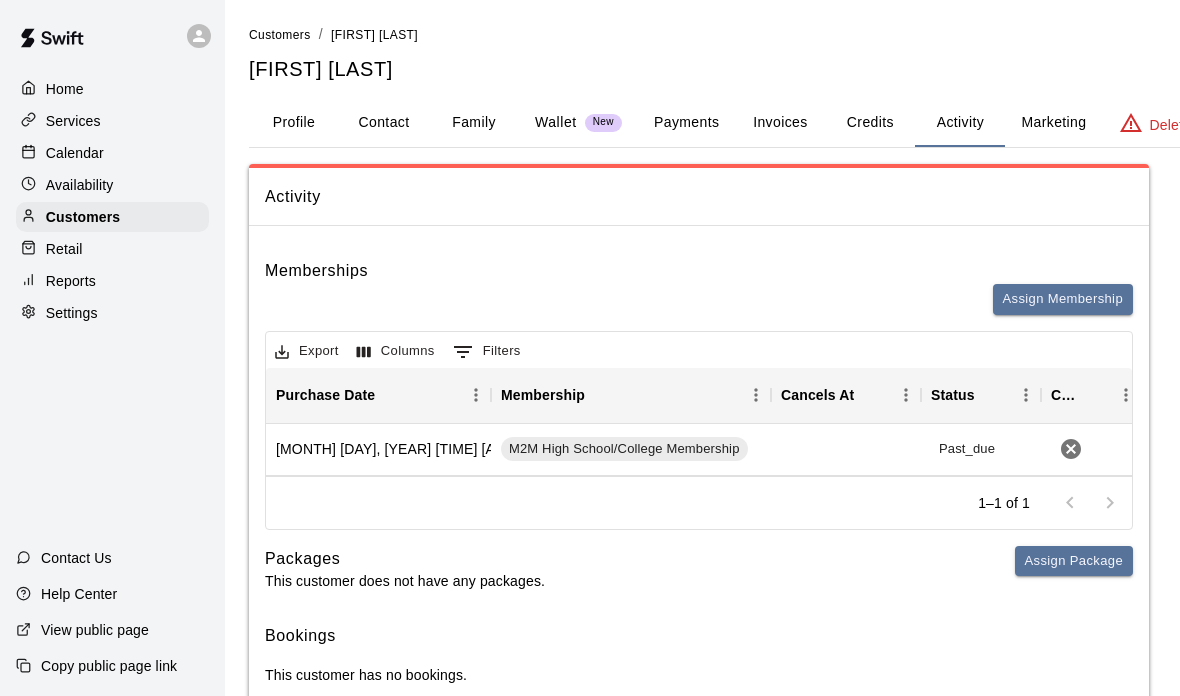 click on "Marketing" at bounding box center [1053, 123] 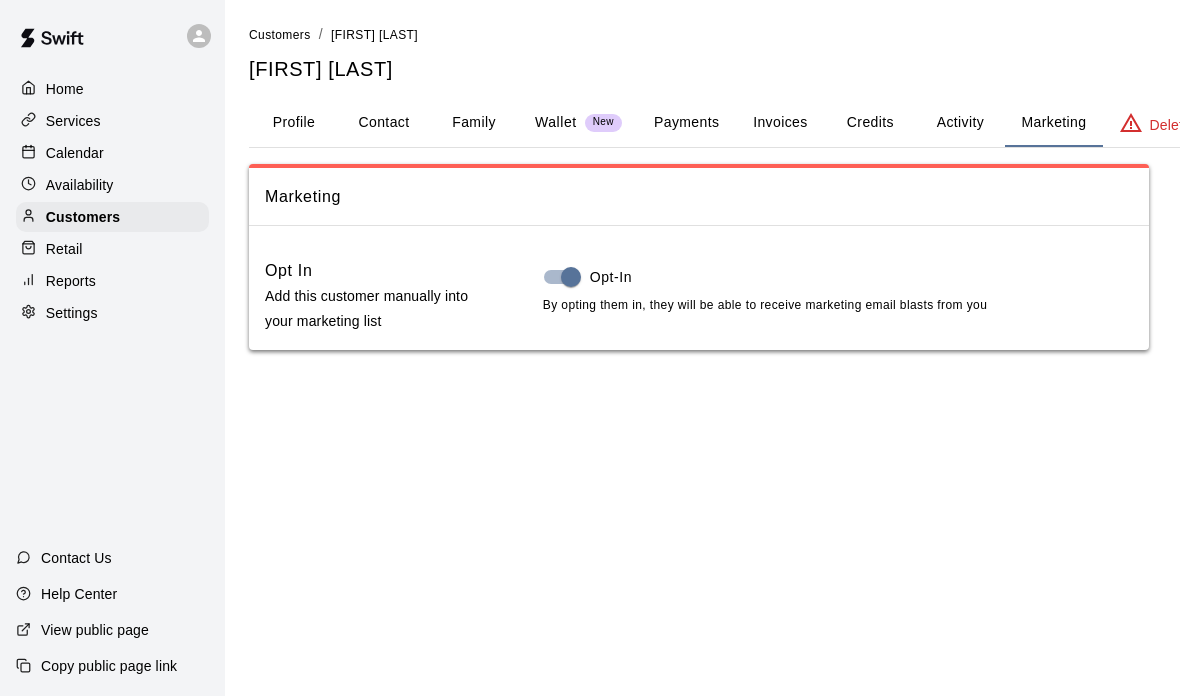 click on "Customers / [FIRST] [LAST] [FIRST] [LAST] Profile Contact Family Wallet New Payments Invoices Credits Activity Marketing Delete Marketing Opt In Add this customer manually into your marketing list Opt-In By opting them in, they will be able to receive marketing email blasts from you" at bounding box center [728, 187] 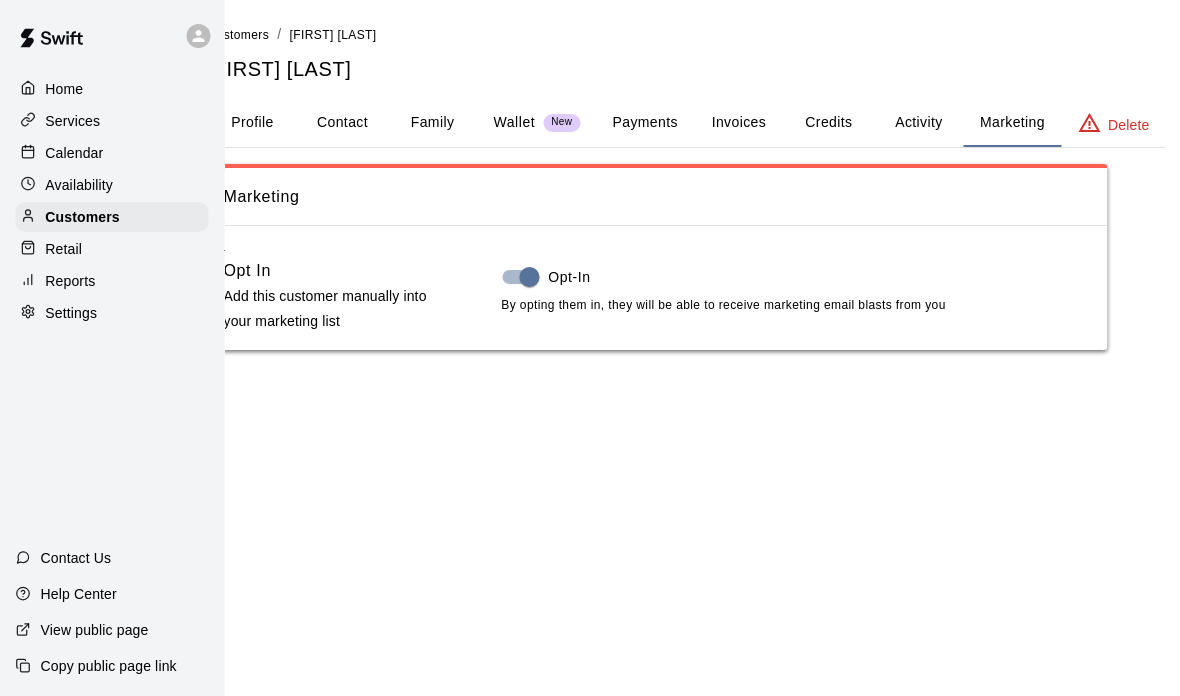 scroll, scrollTop: 0, scrollLeft: 51, axis: horizontal 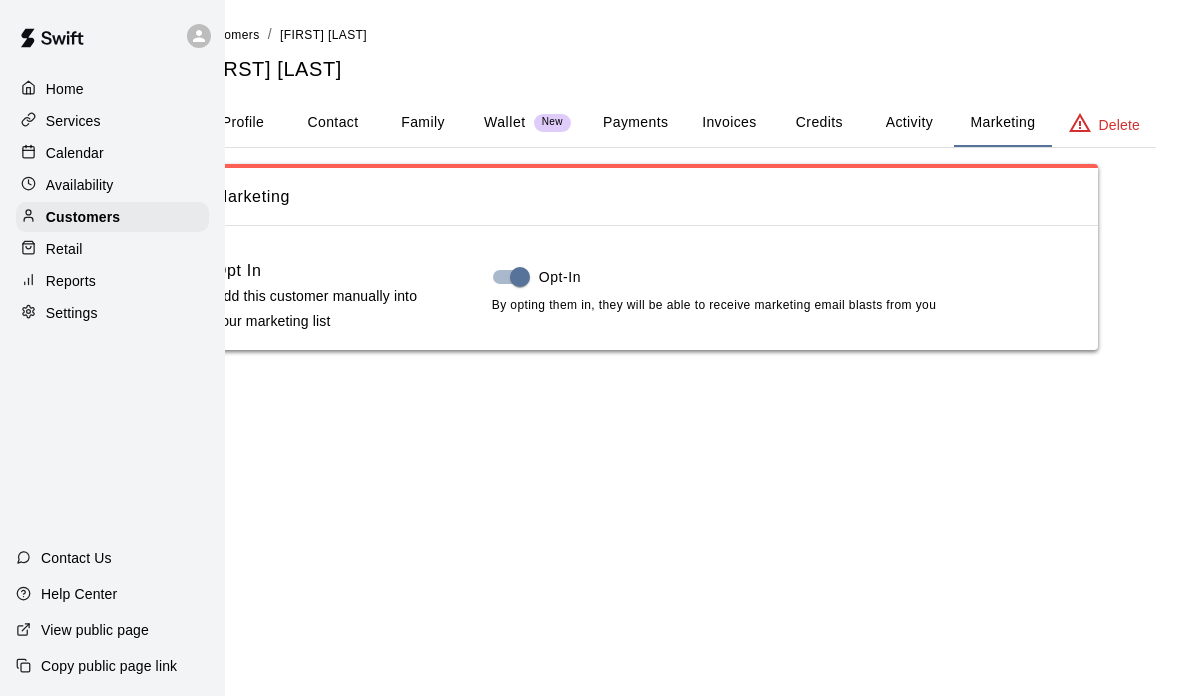 click on "Activity" at bounding box center [909, 123] 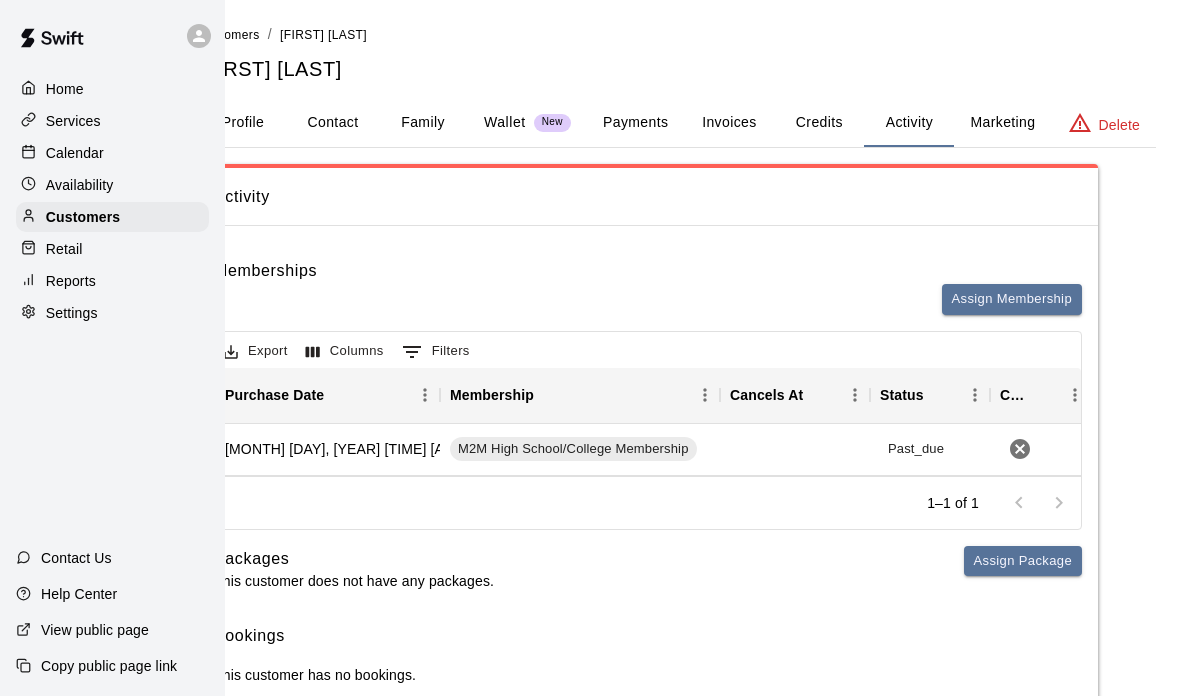 click on "Credits" at bounding box center (819, 123) 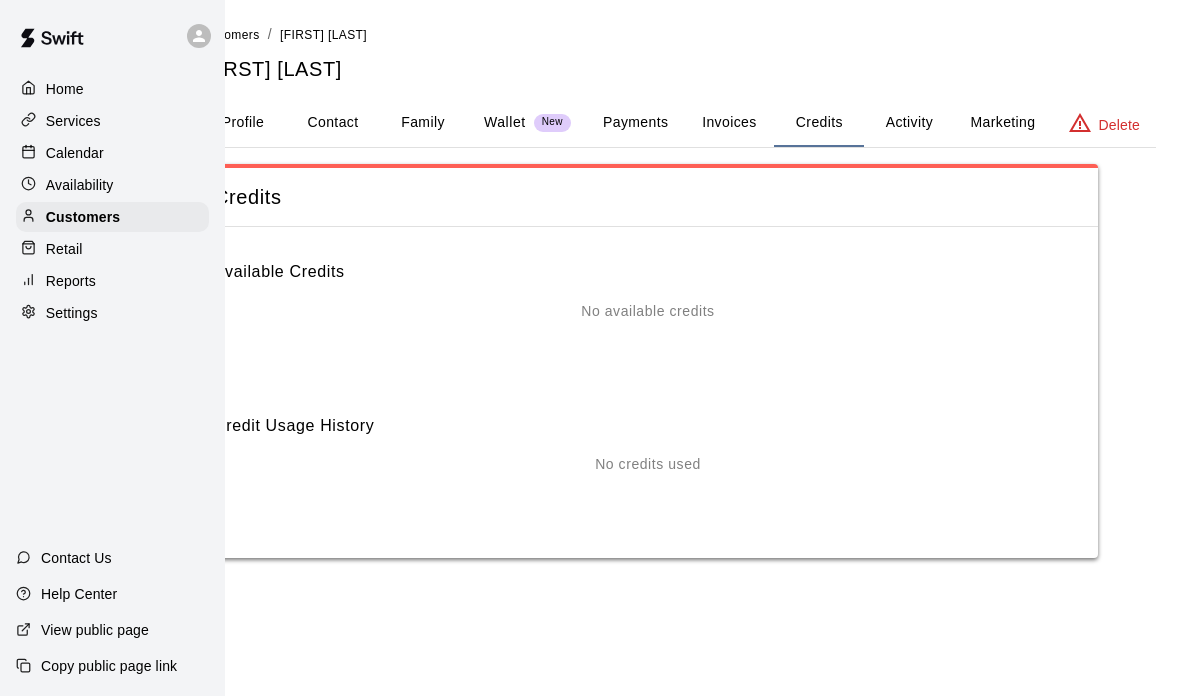 click on "Invoices" at bounding box center [729, 123] 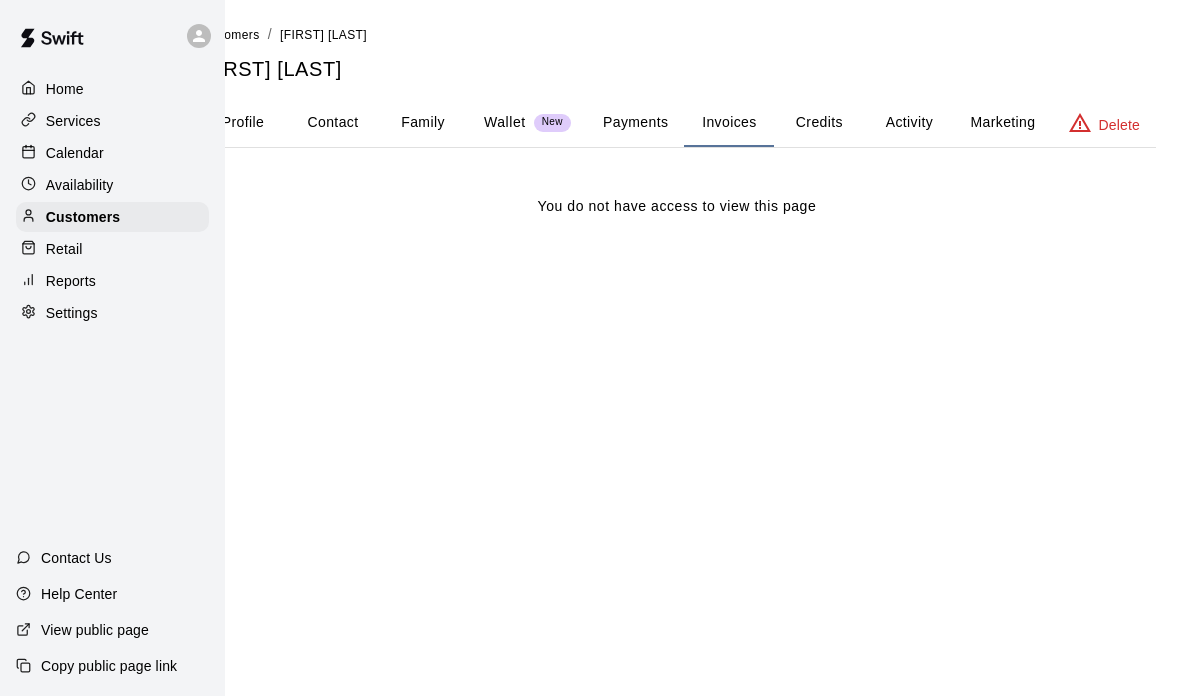click on "Payments" at bounding box center (635, 123) 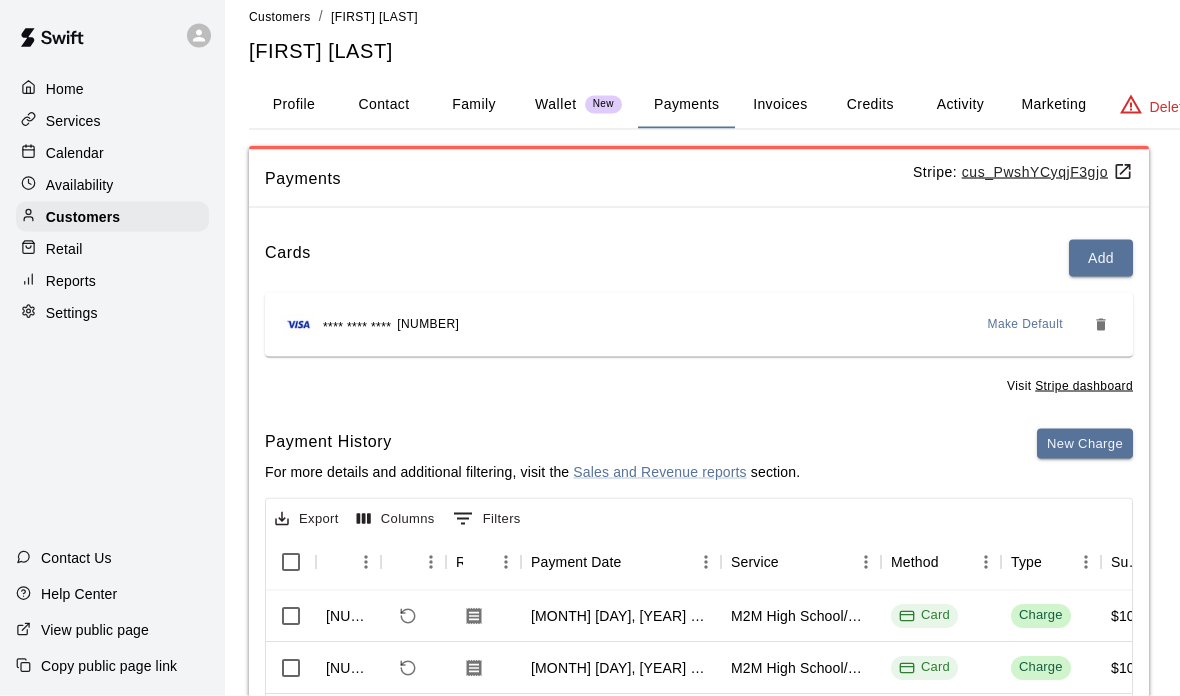 scroll, scrollTop: 0, scrollLeft: 0, axis: both 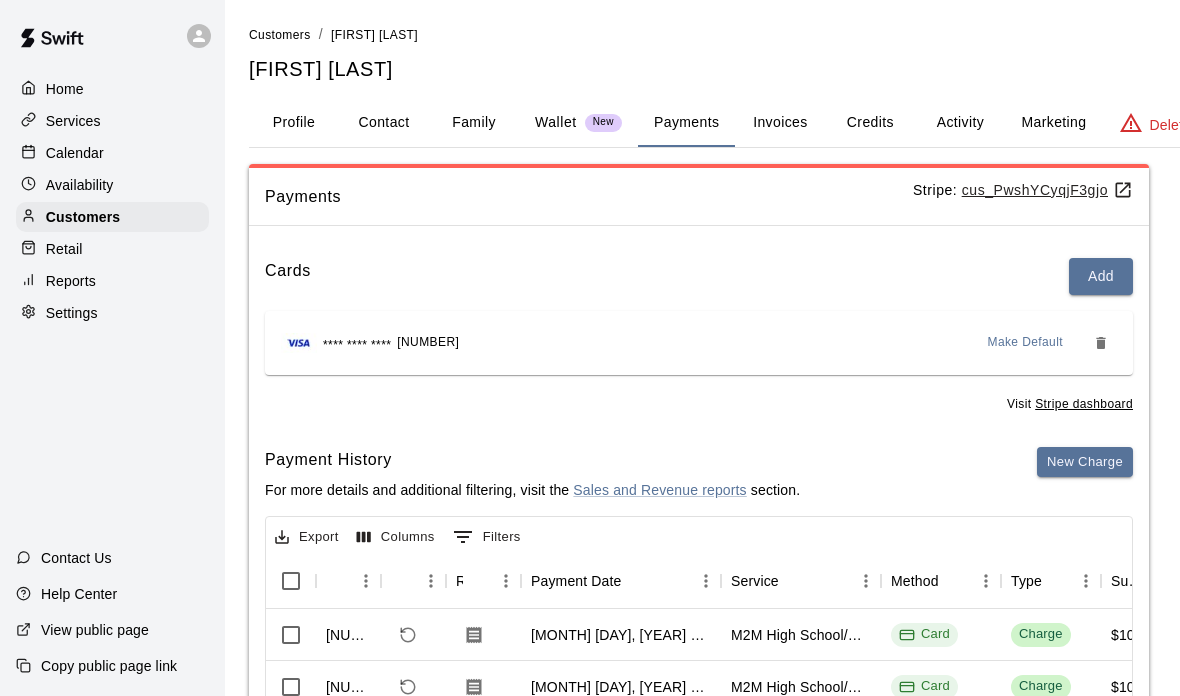 click on "Marketing" at bounding box center (1053, 123) 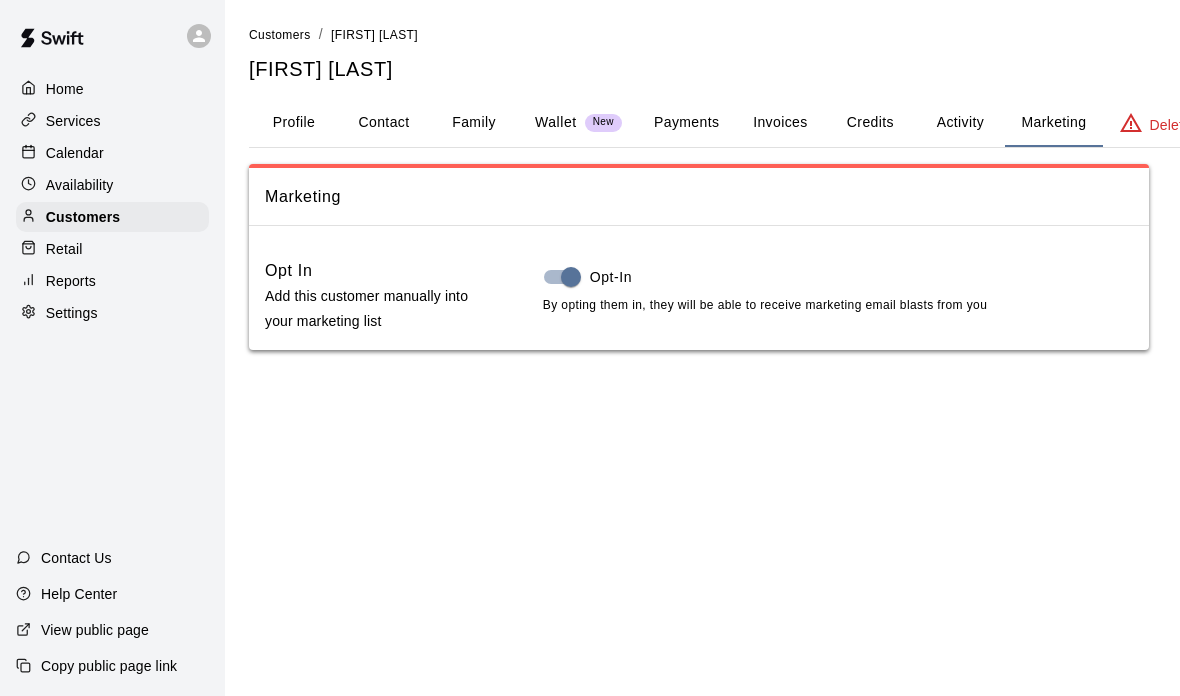 click on "Activity" at bounding box center (960, 123) 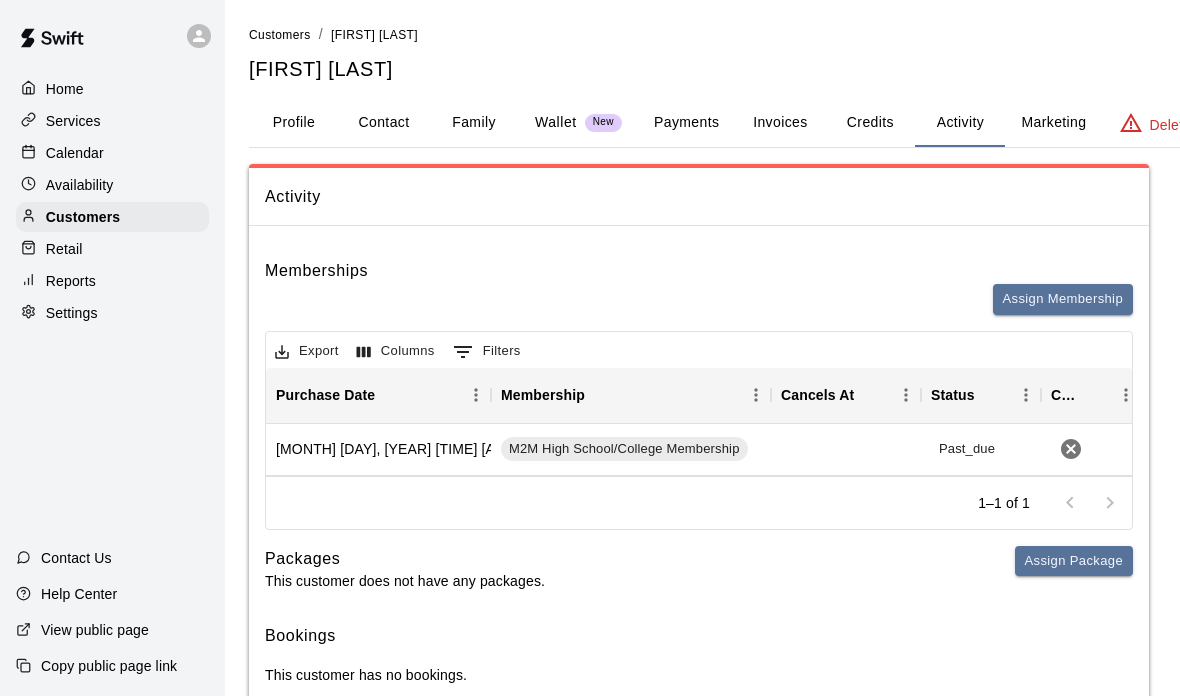 click on "Credits" at bounding box center (870, 123) 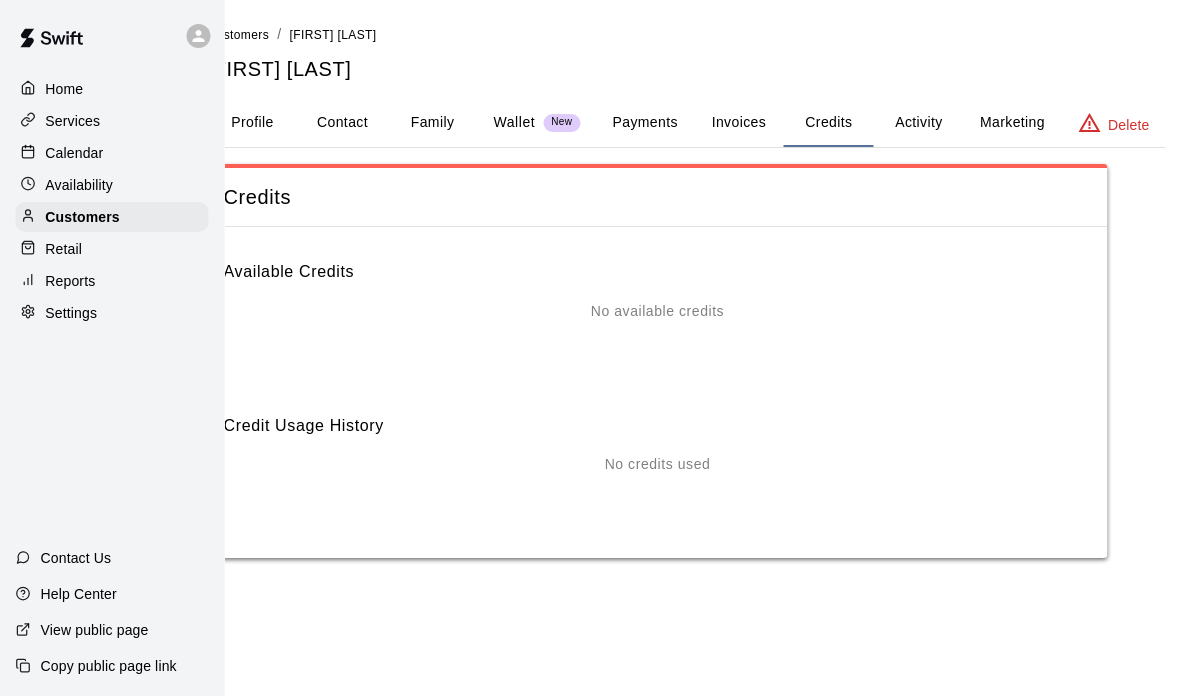 scroll, scrollTop: 0, scrollLeft: 51, axis: horizontal 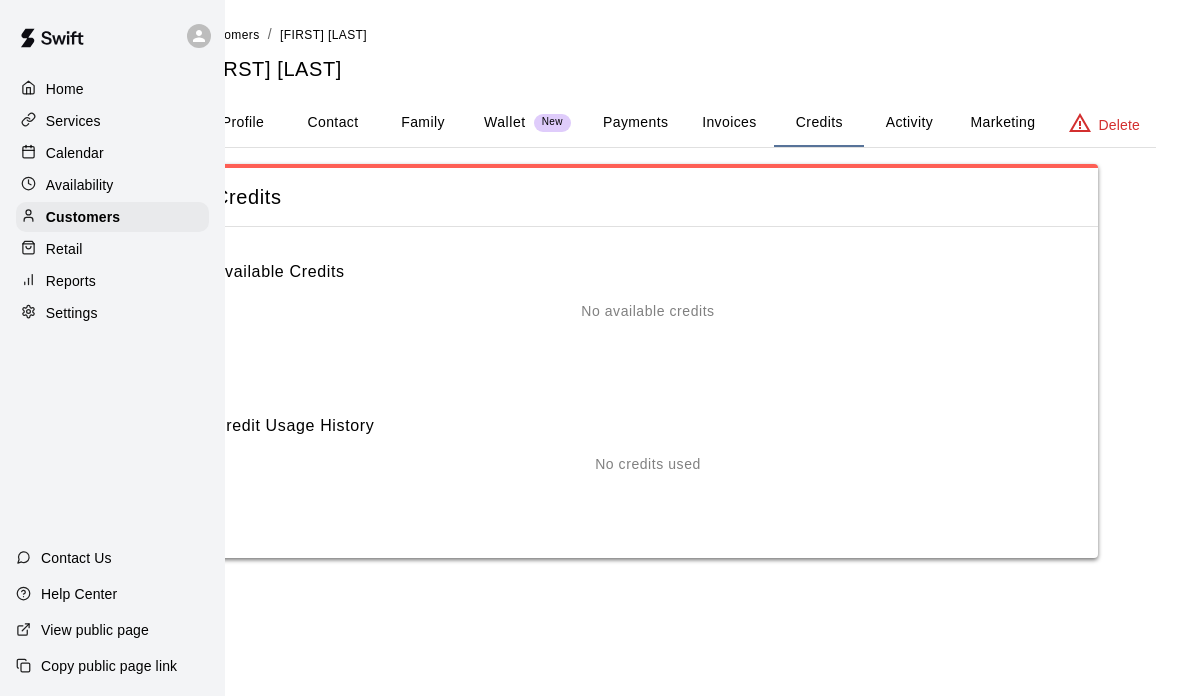 click on "Home" at bounding box center (112, 89) 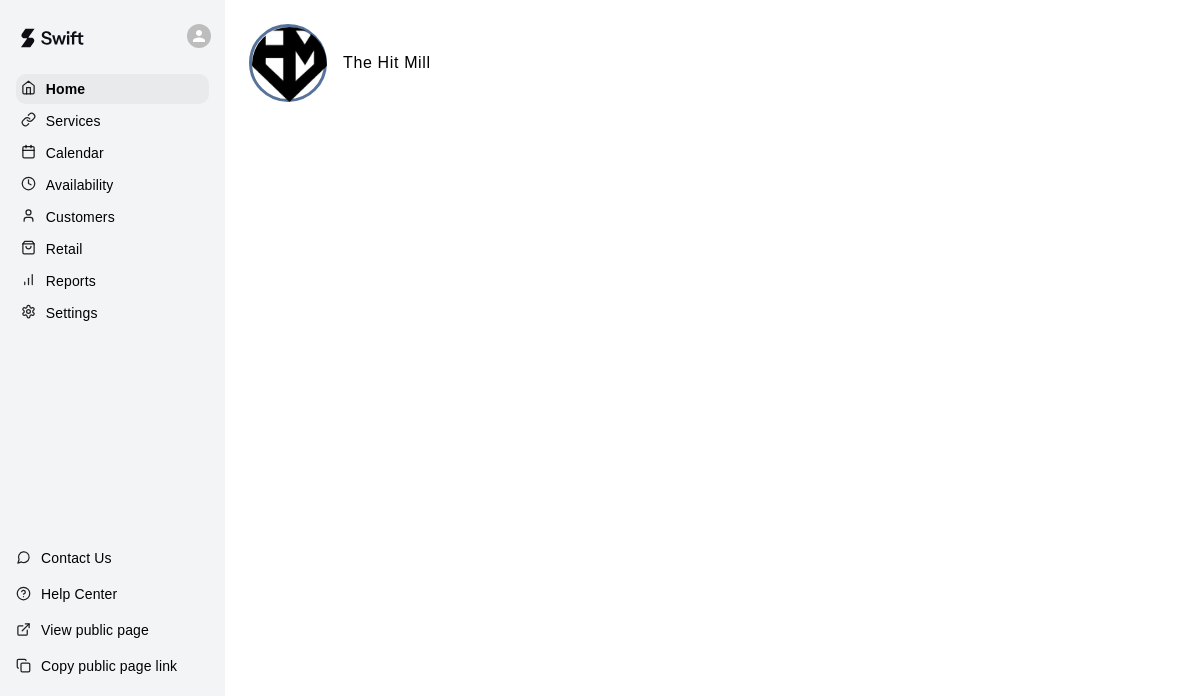 click on "Calendar" at bounding box center [75, 153] 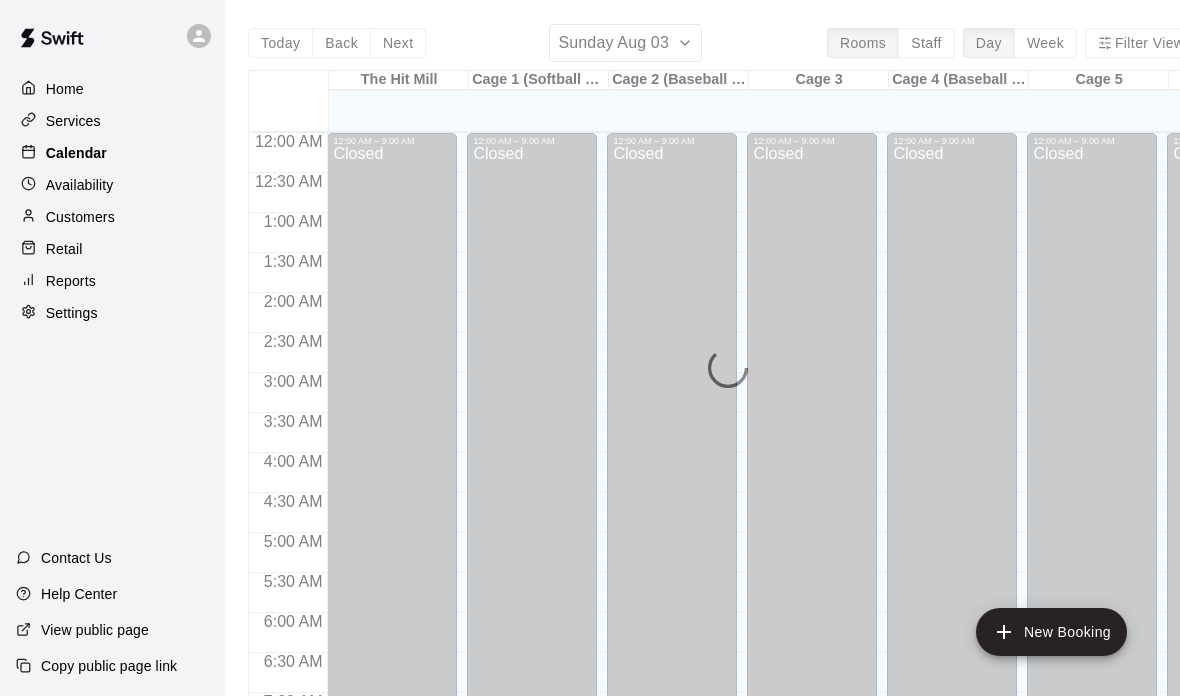 scroll, scrollTop: 745, scrollLeft: 0, axis: vertical 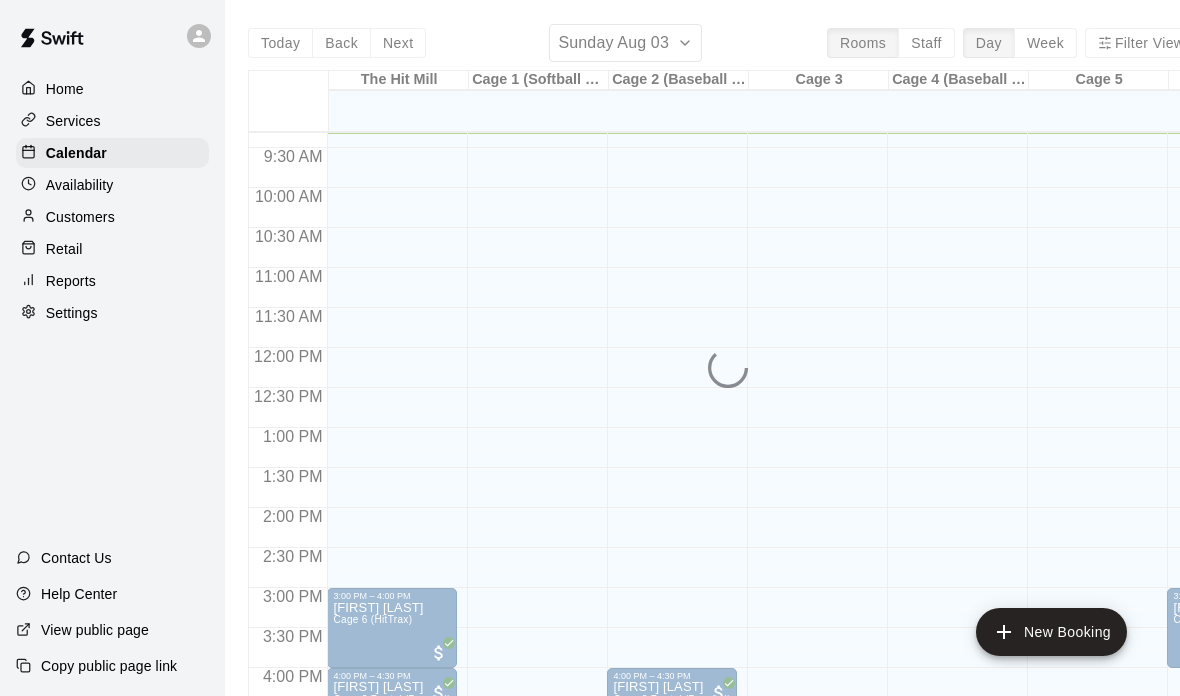 click on "Home Services Calendar Availability Customers Retail Reports Settings" at bounding box center [112, 201] 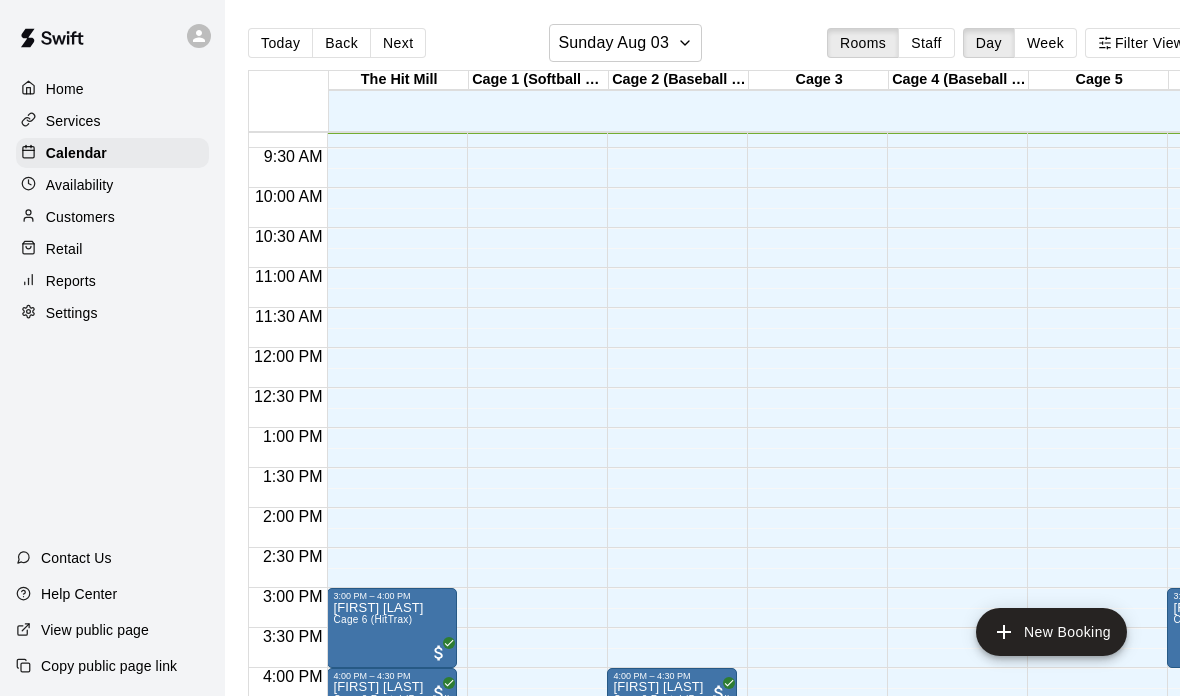 scroll, scrollTop: 815, scrollLeft: 14, axis: both 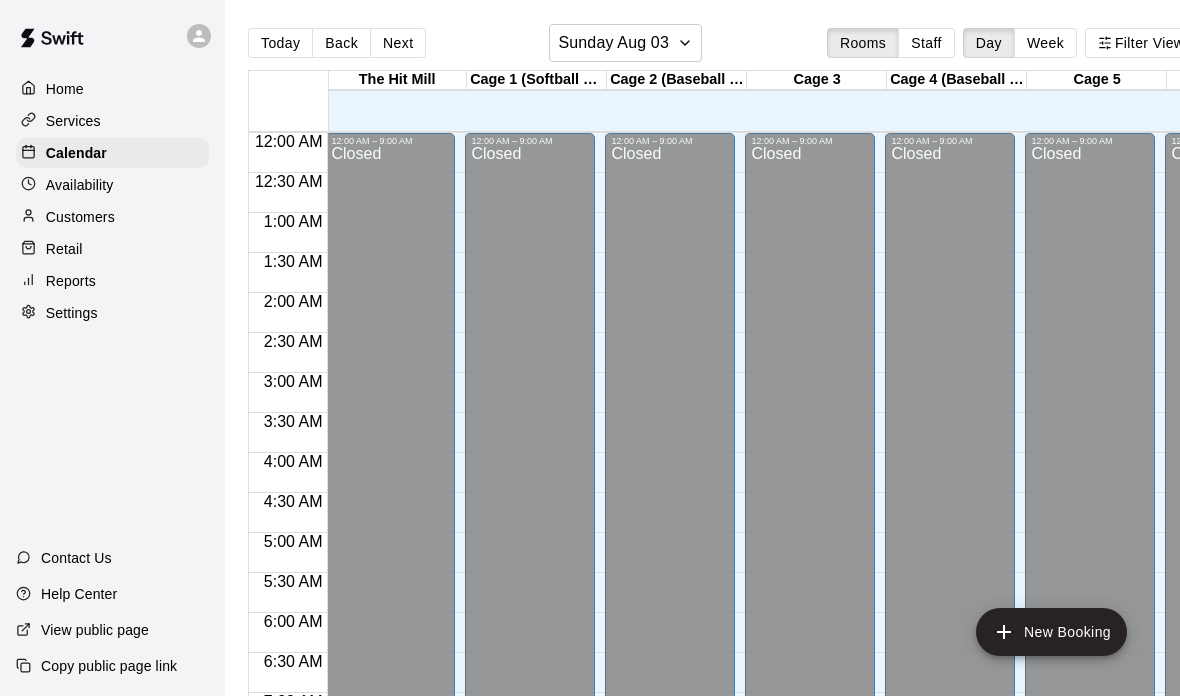 click on "Availability" at bounding box center [80, 185] 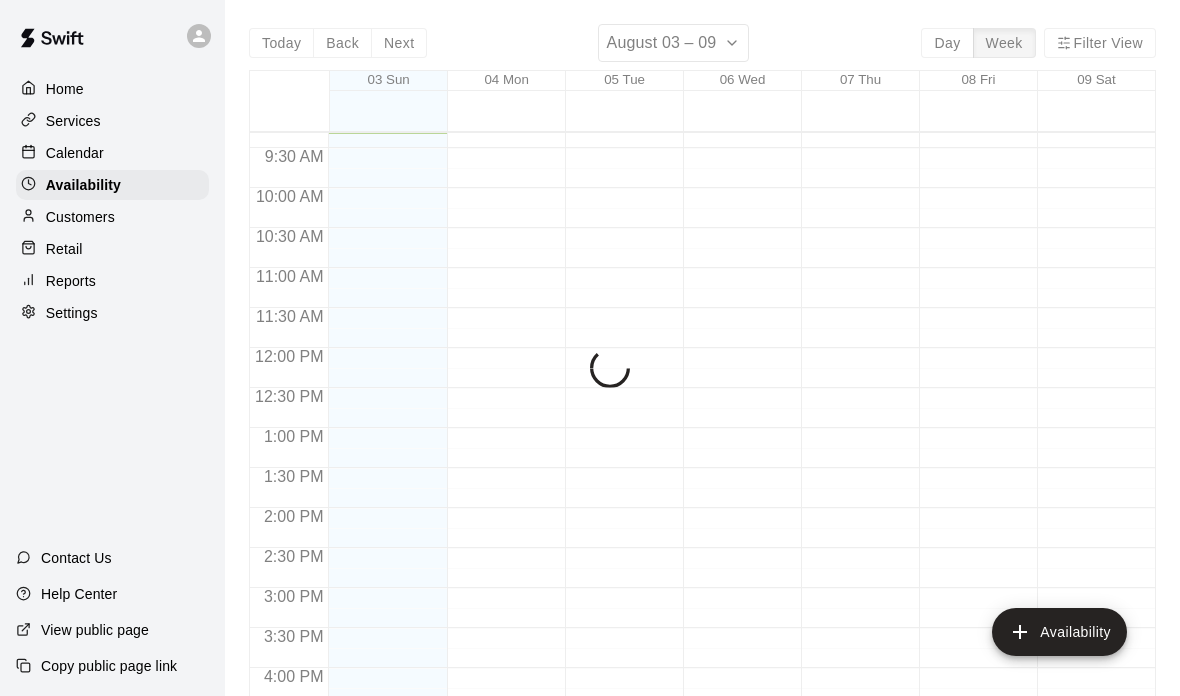 click on "Customers" at bounding box center (80, 217) 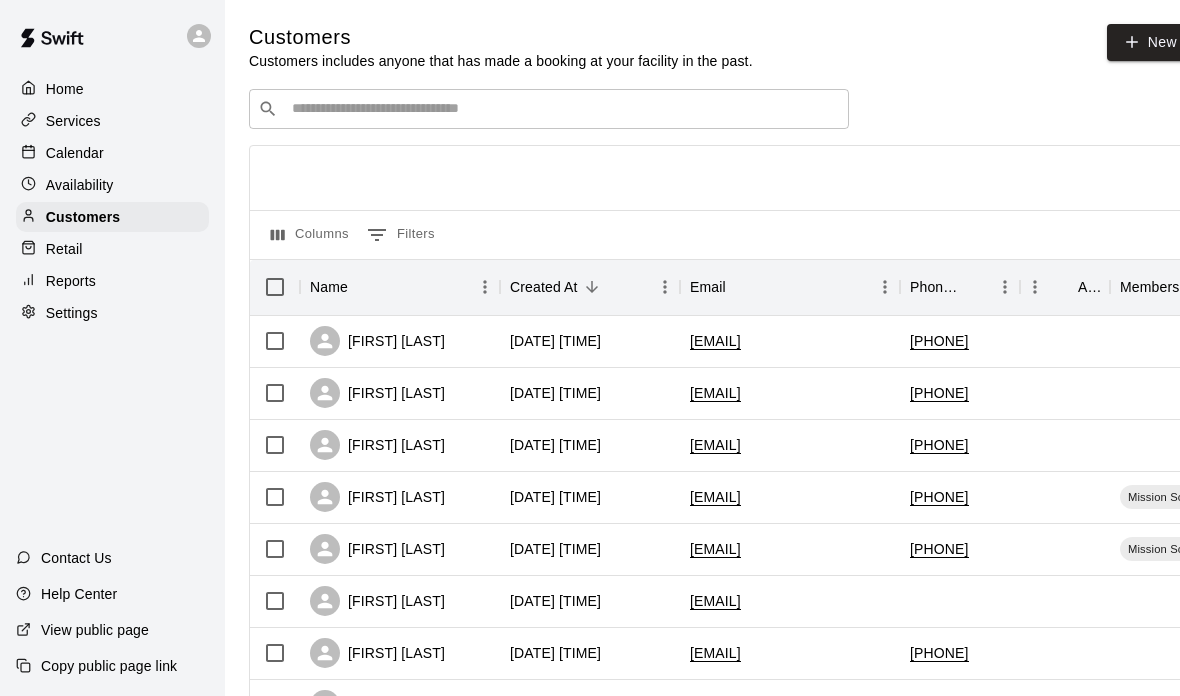 click at bounding box center (563, 109) 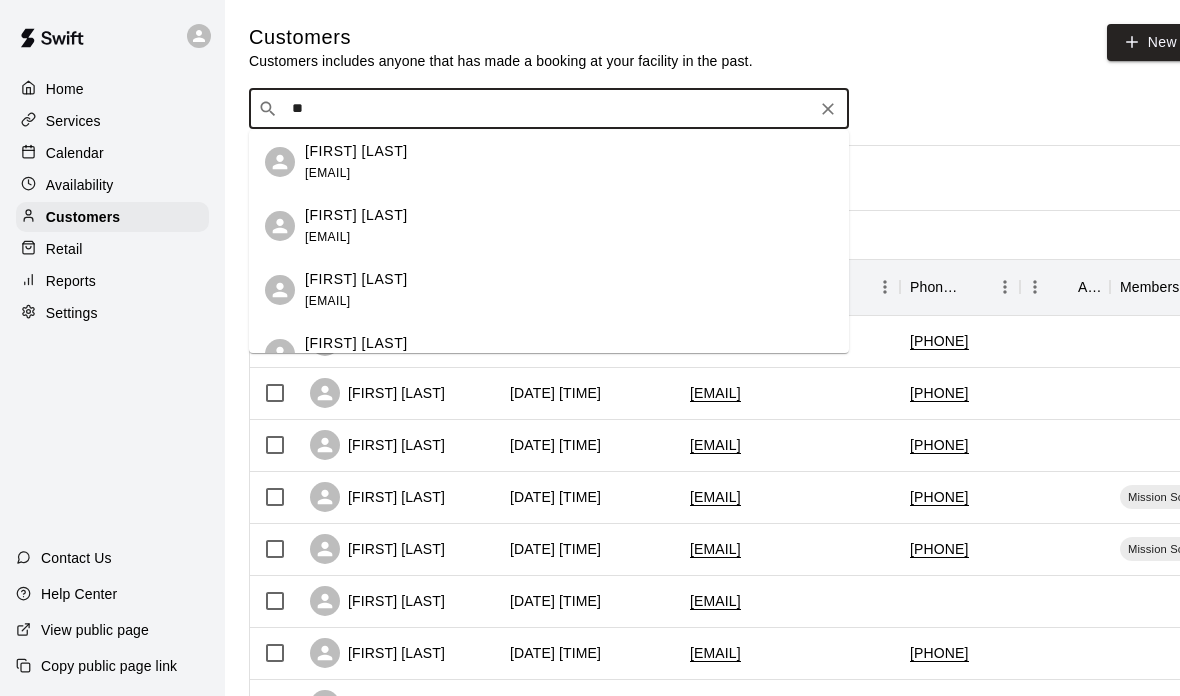type on "*" 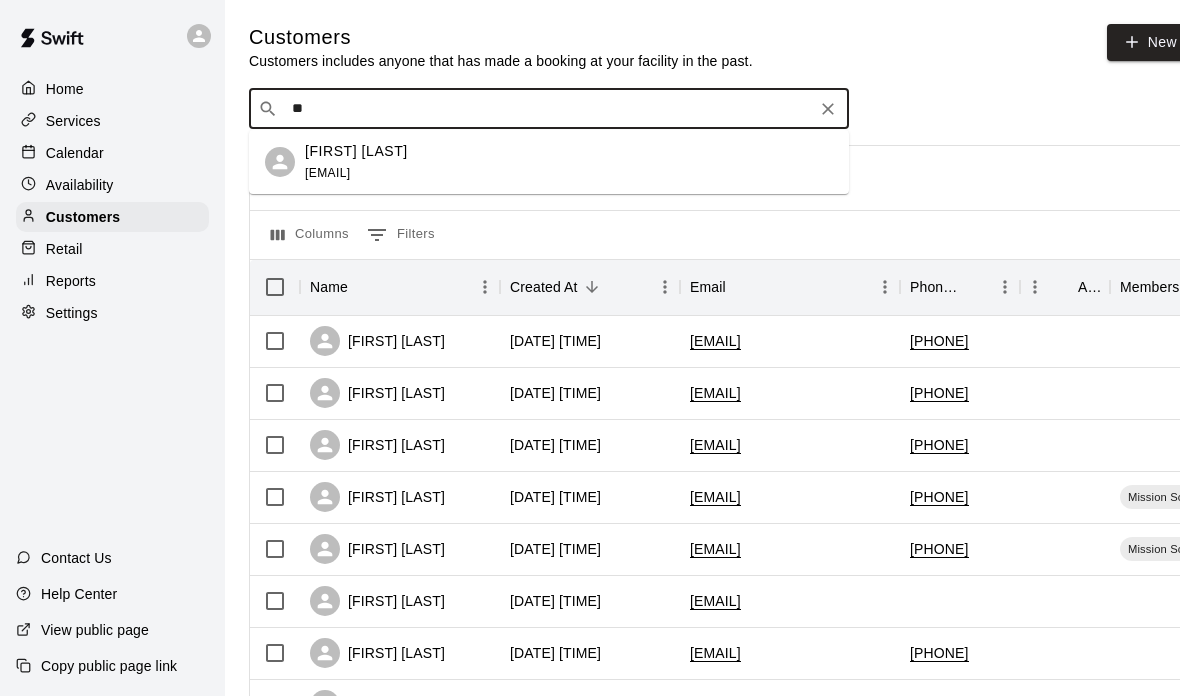type on "*" 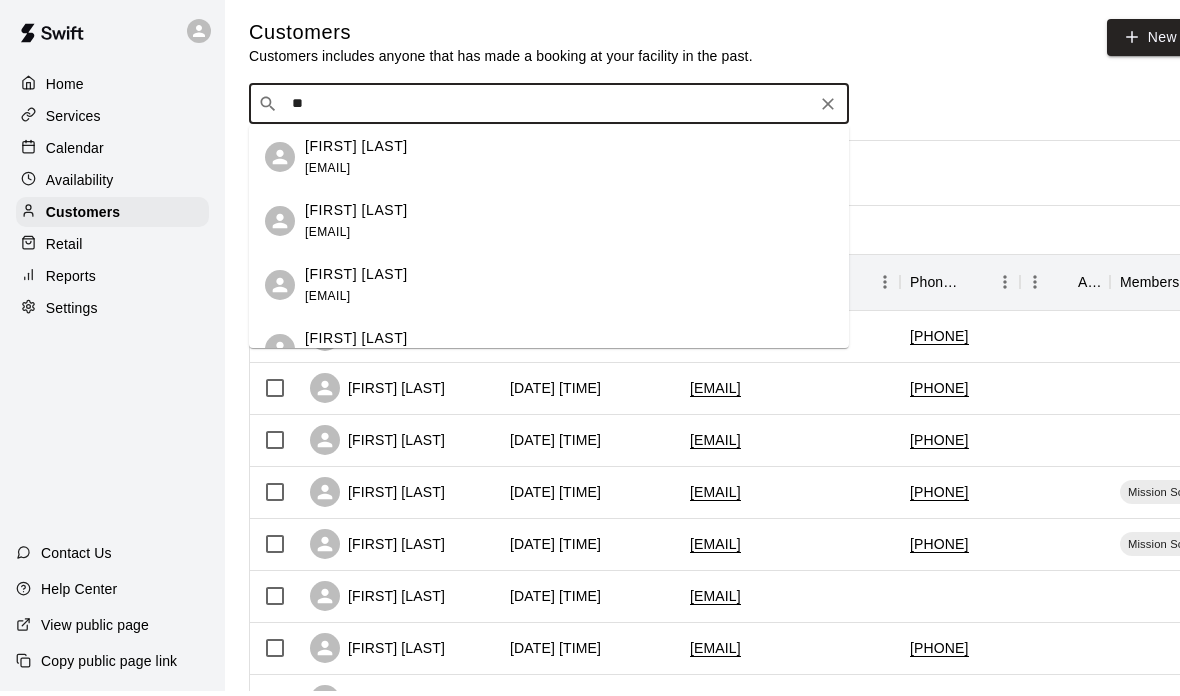 type on "*" 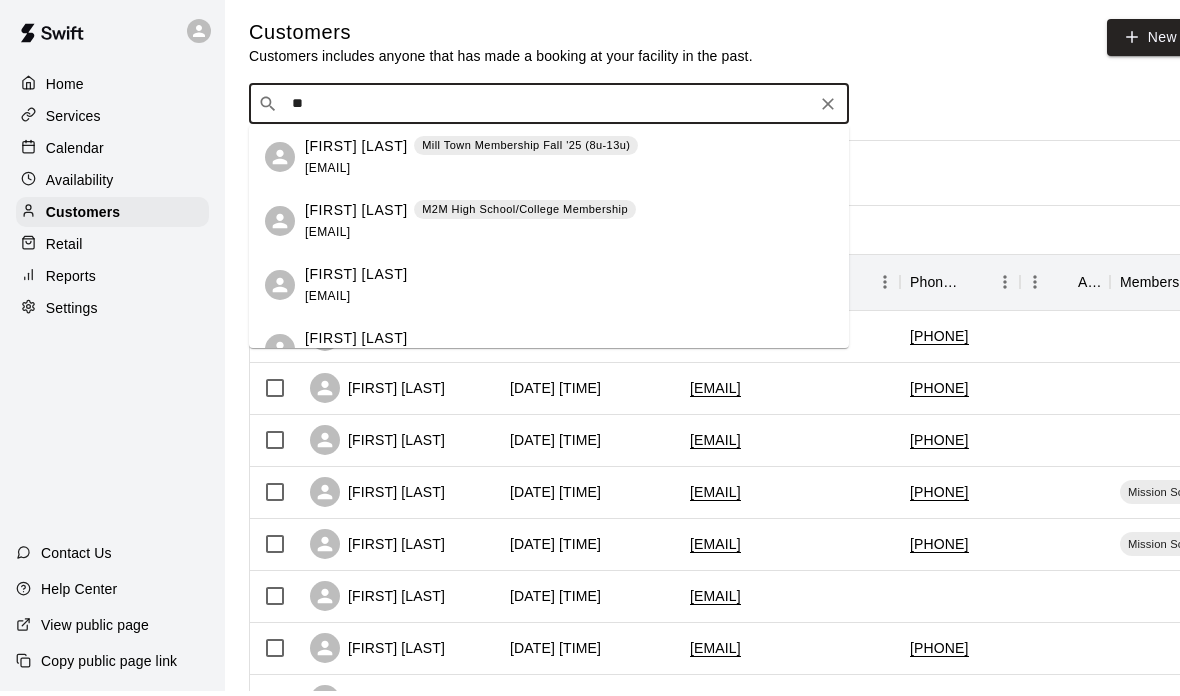 type on "*" 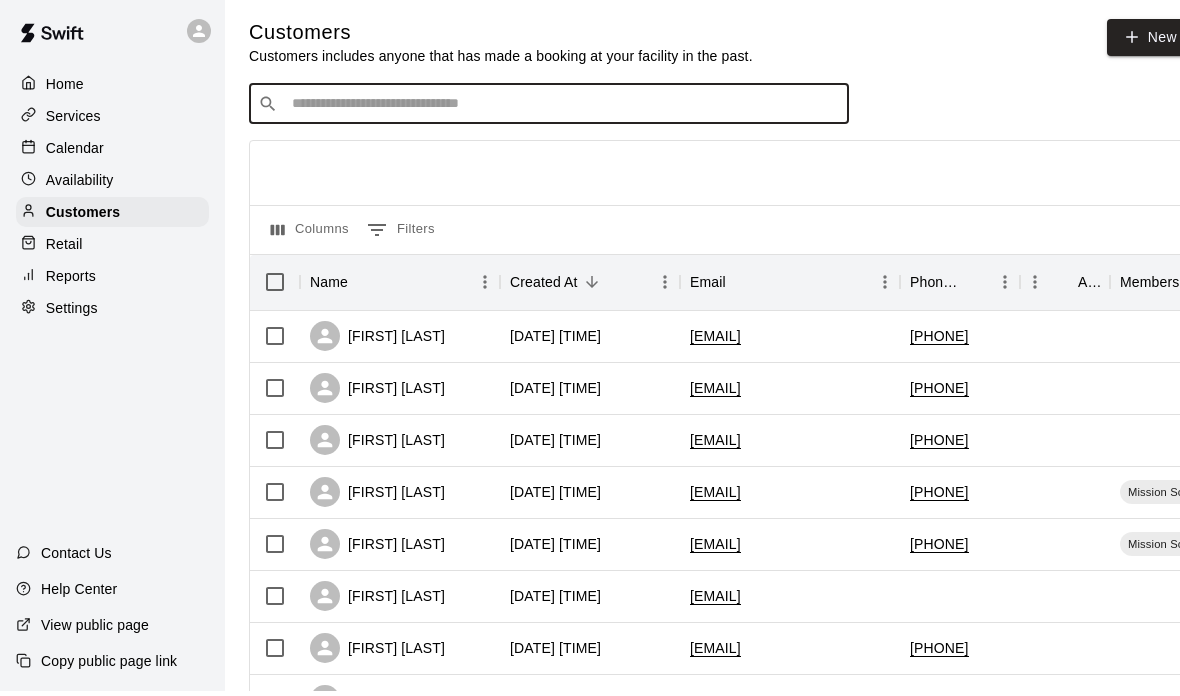 scroll, scrollTop: 0, scrollLeft: 0, axis: both 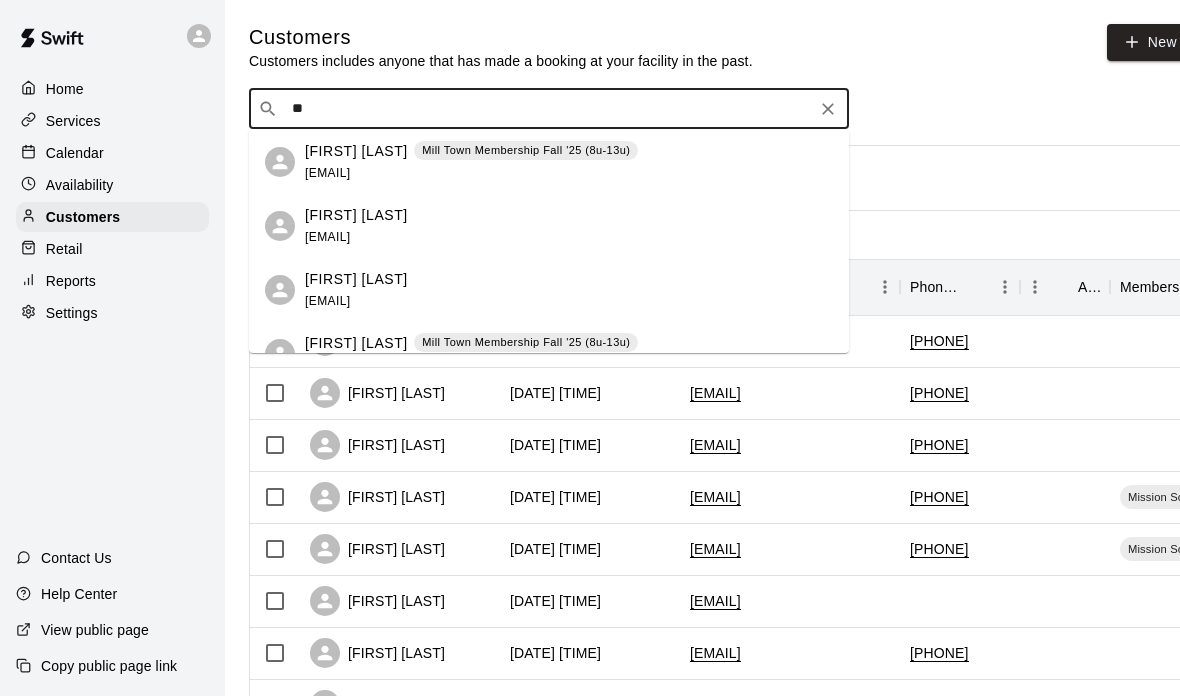 type on "*" 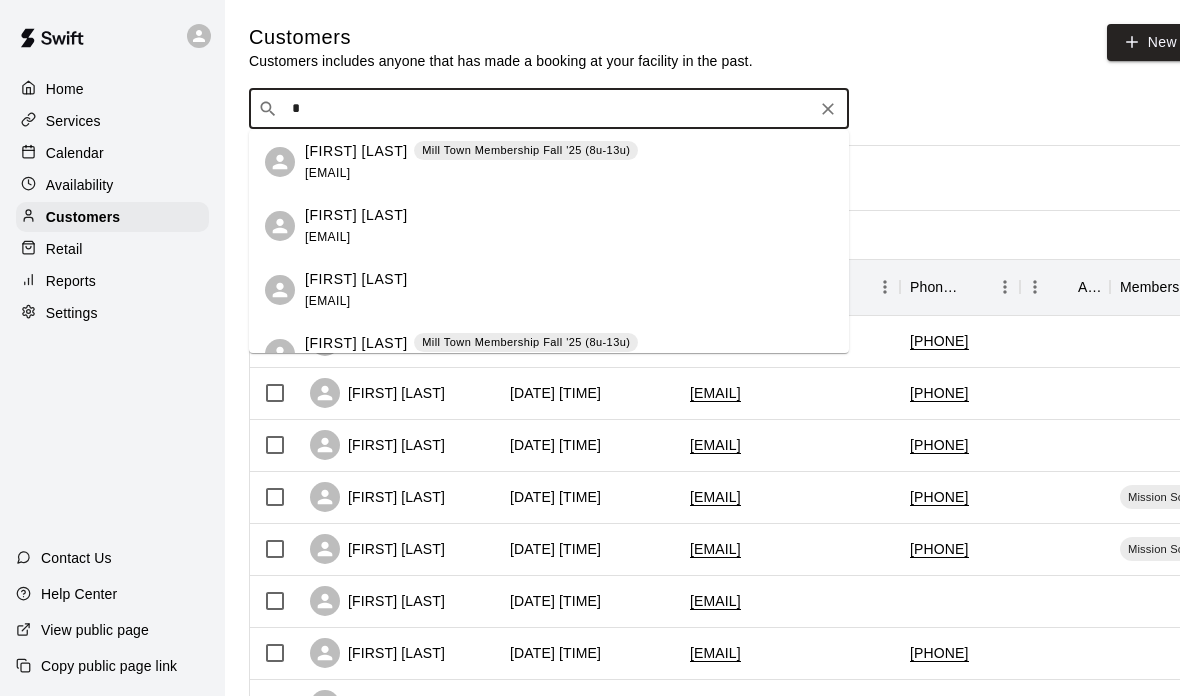 type 